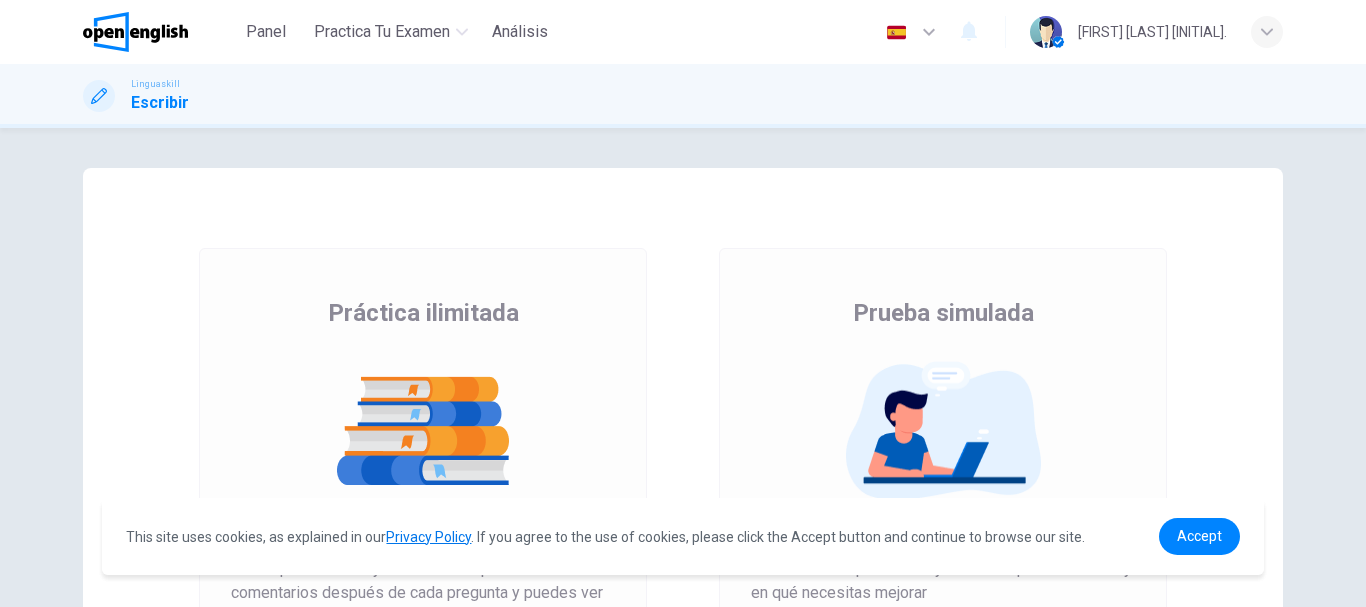 scroll, scrollTop: 0, scrollLeft: 0, axis: both 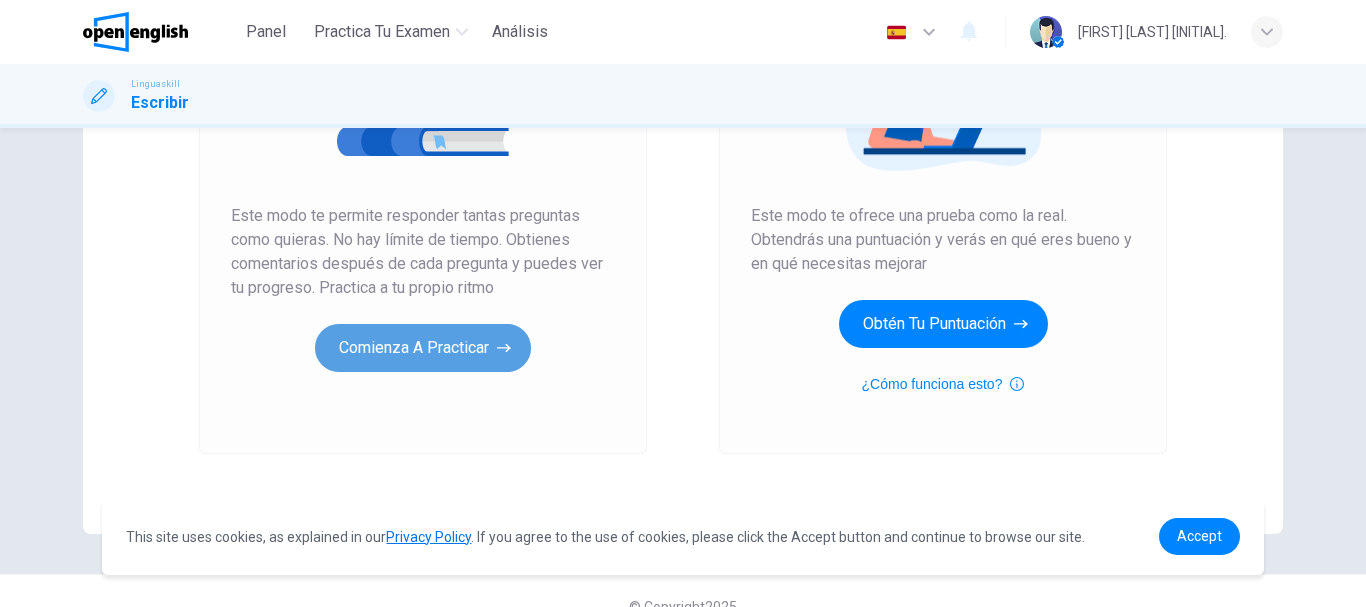 click on "Comienza a practicar" at bounding box center [423, 348] 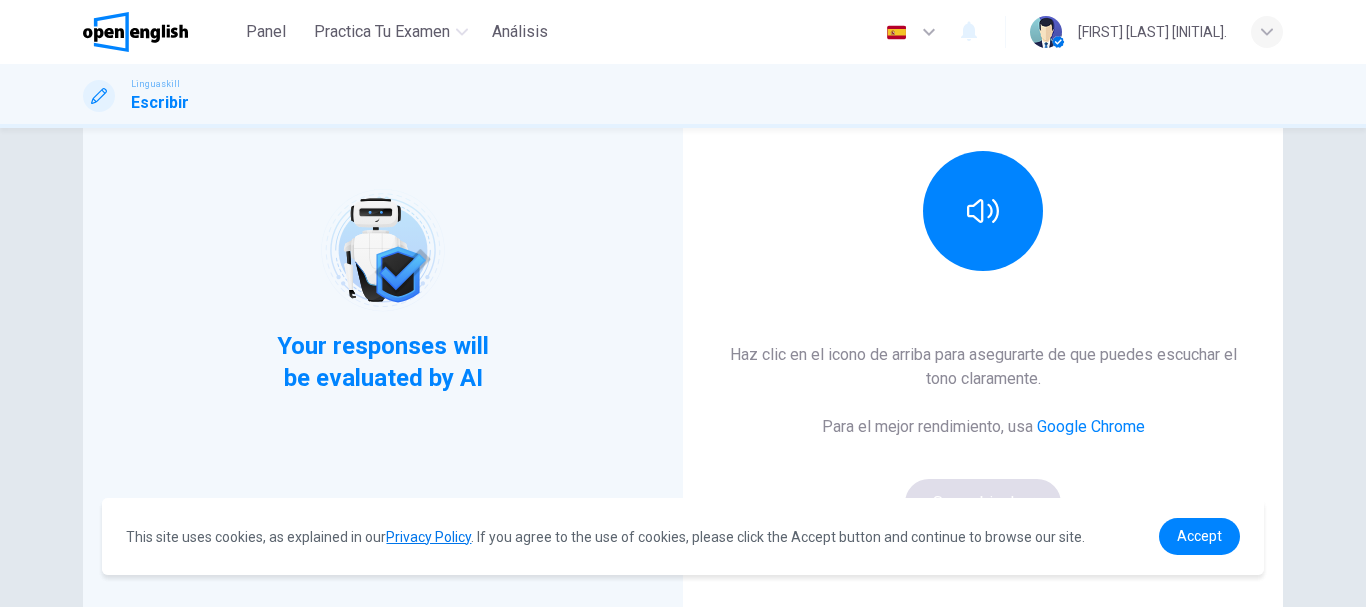scroll, scrollTop: 191, scrollLeft: 0, axis: vertical 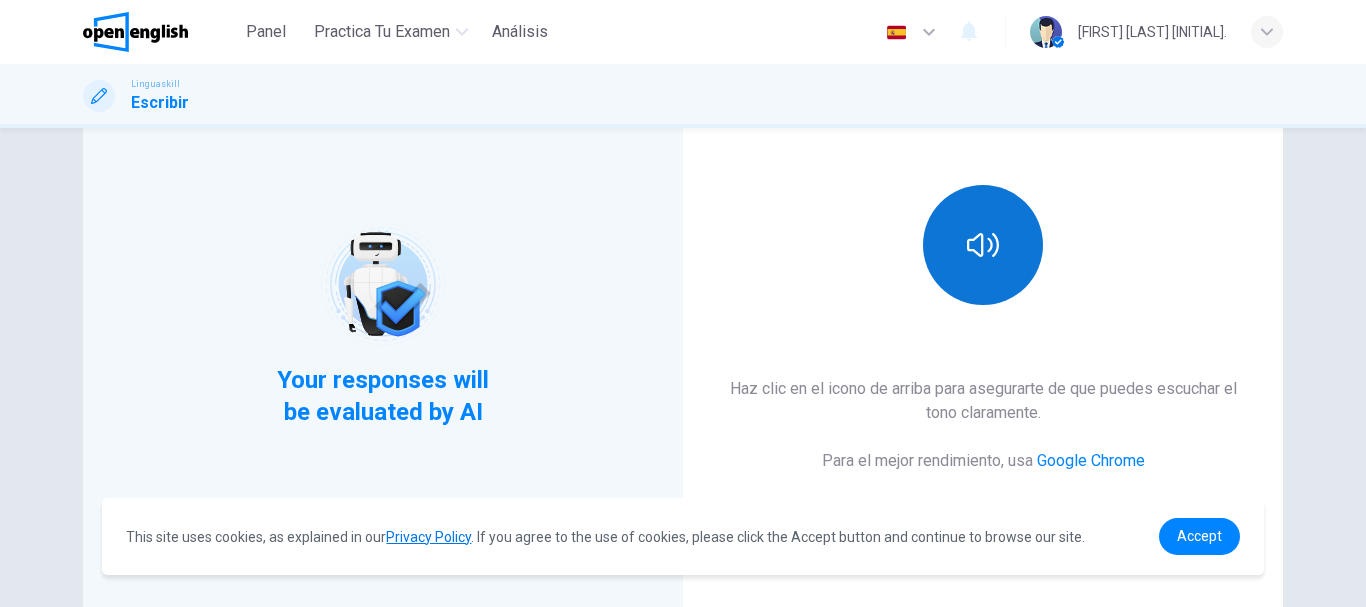 click 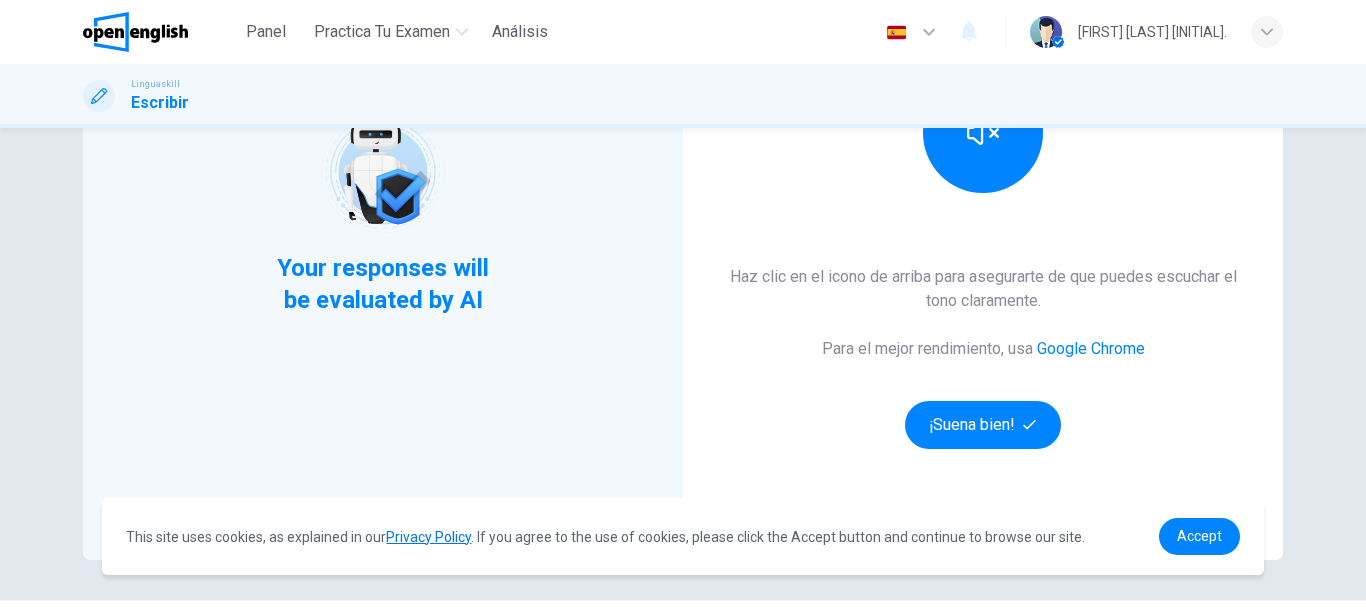 scroll, scrollTop: 304, scrollLeft: 0, axis: vertical 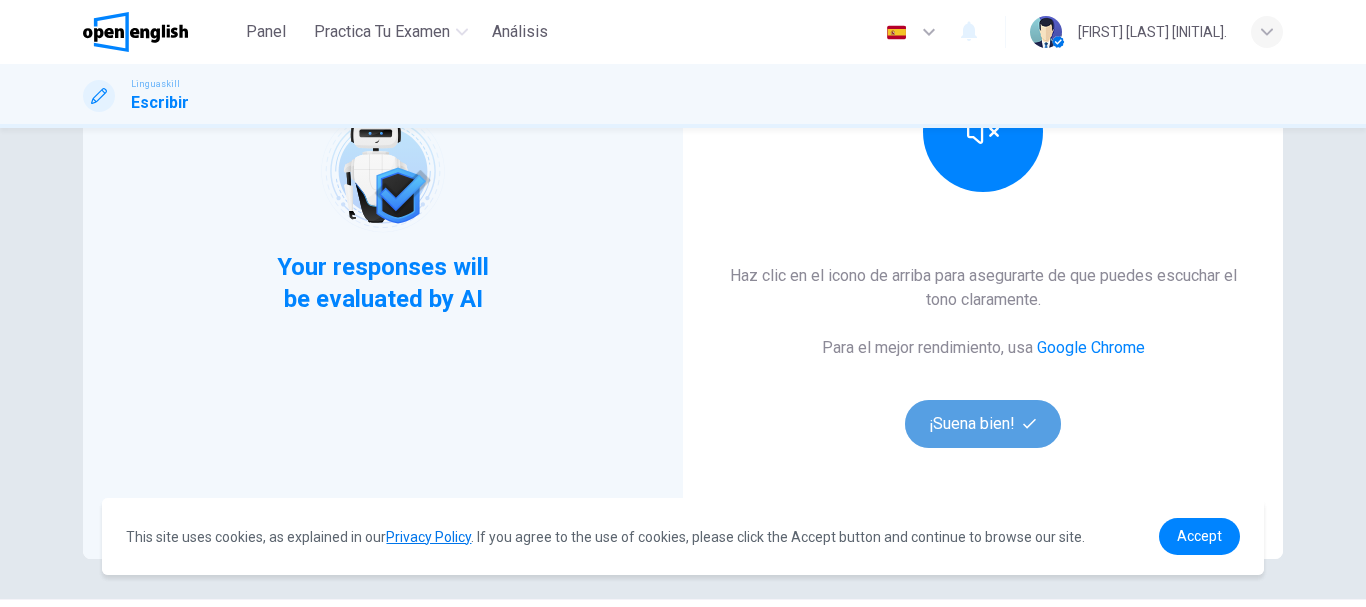 click on "¡Suena bien!" at bounding box center (983, 424) 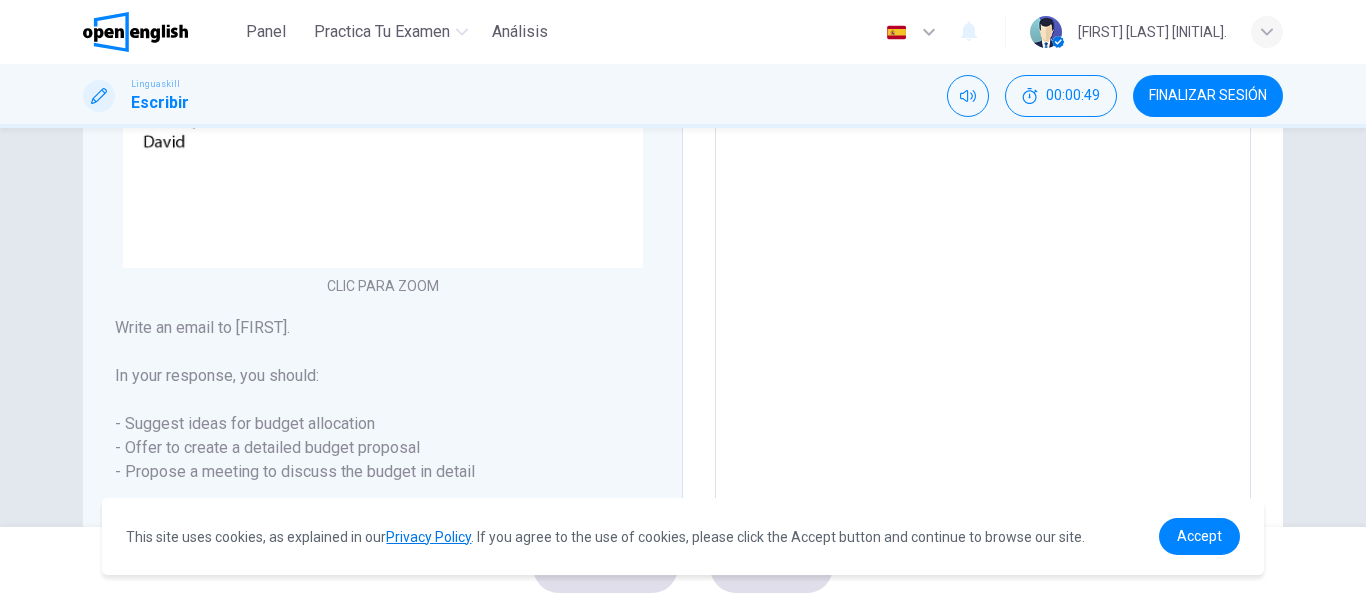 scroll, scrollTop: 461, scrollLeft: 0, axis: vertical 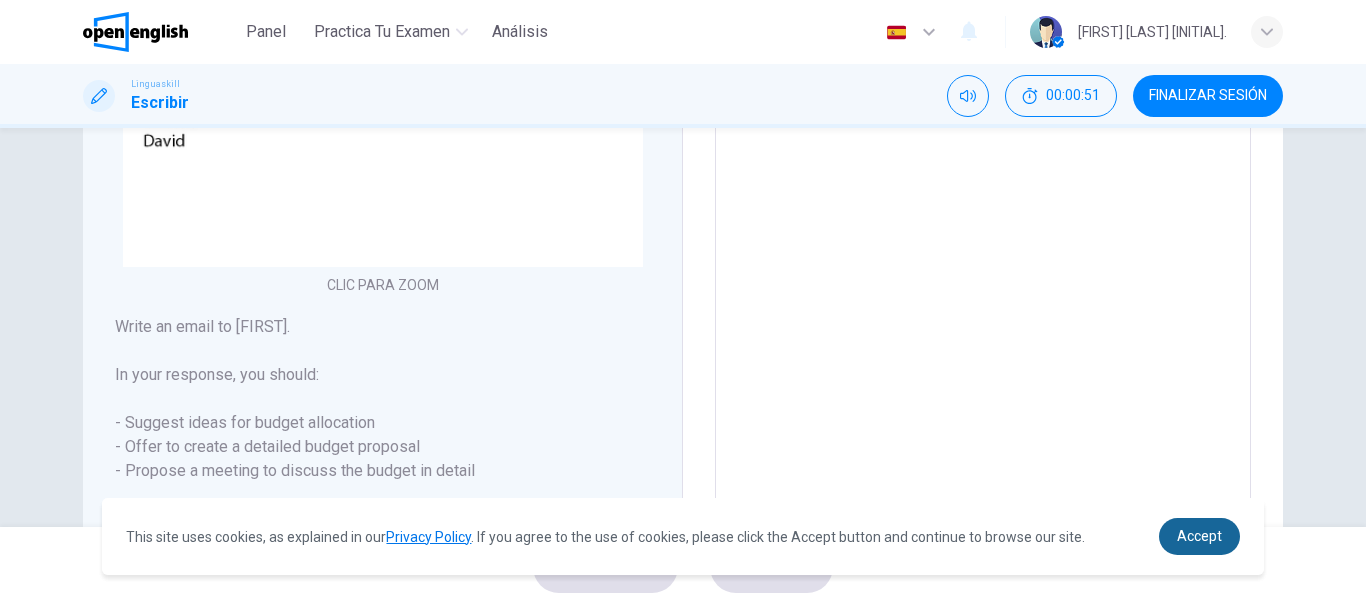 click on "Accept" at bounding box center [1199, 536] 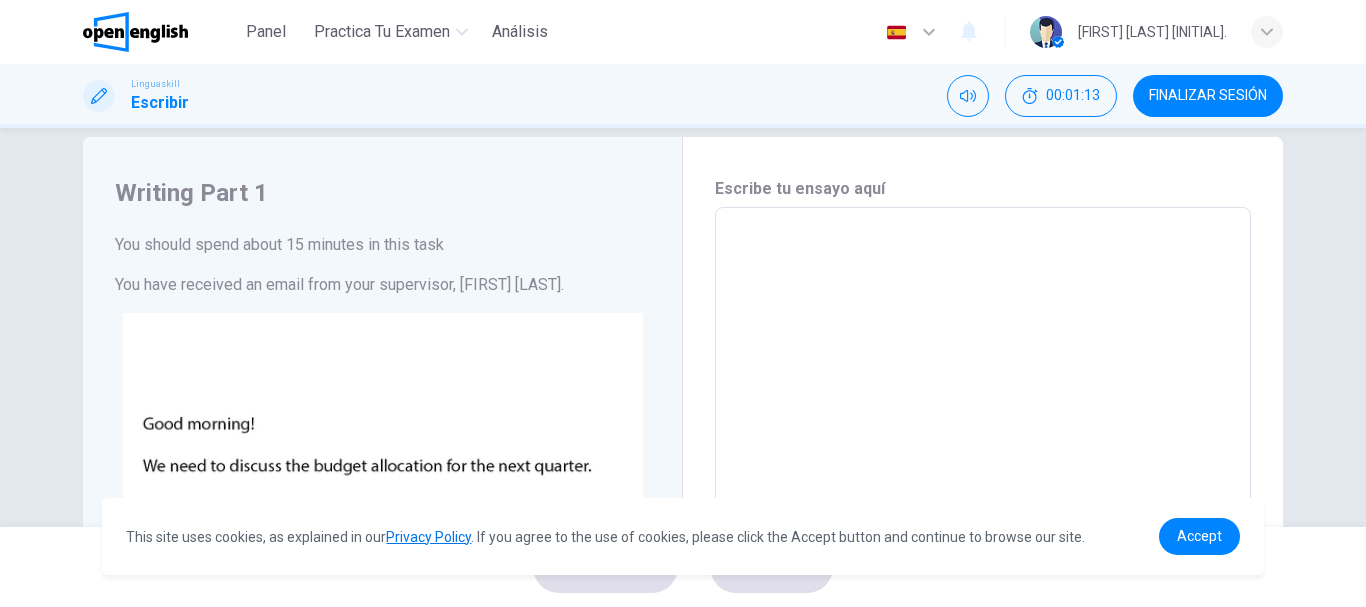 scroll, scrollTop: 25, scrollLeft: 0, axis: vertical 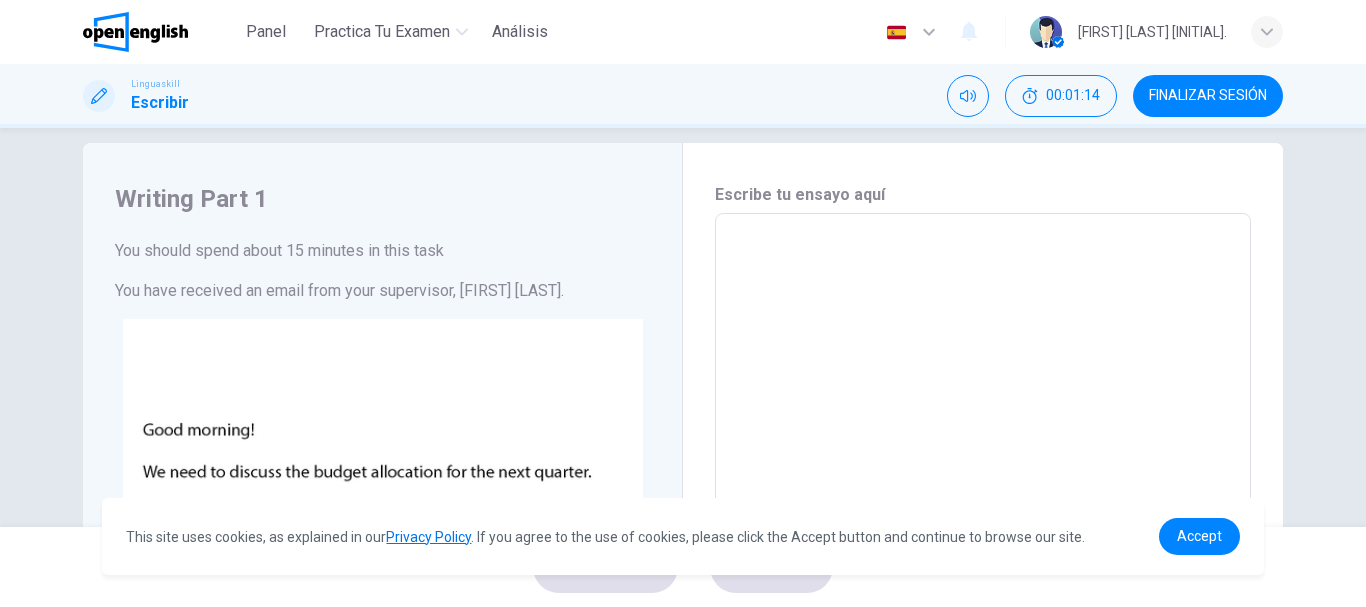 click on "FINALIZAR SESIÓN" at bounding box center (1208, 96) 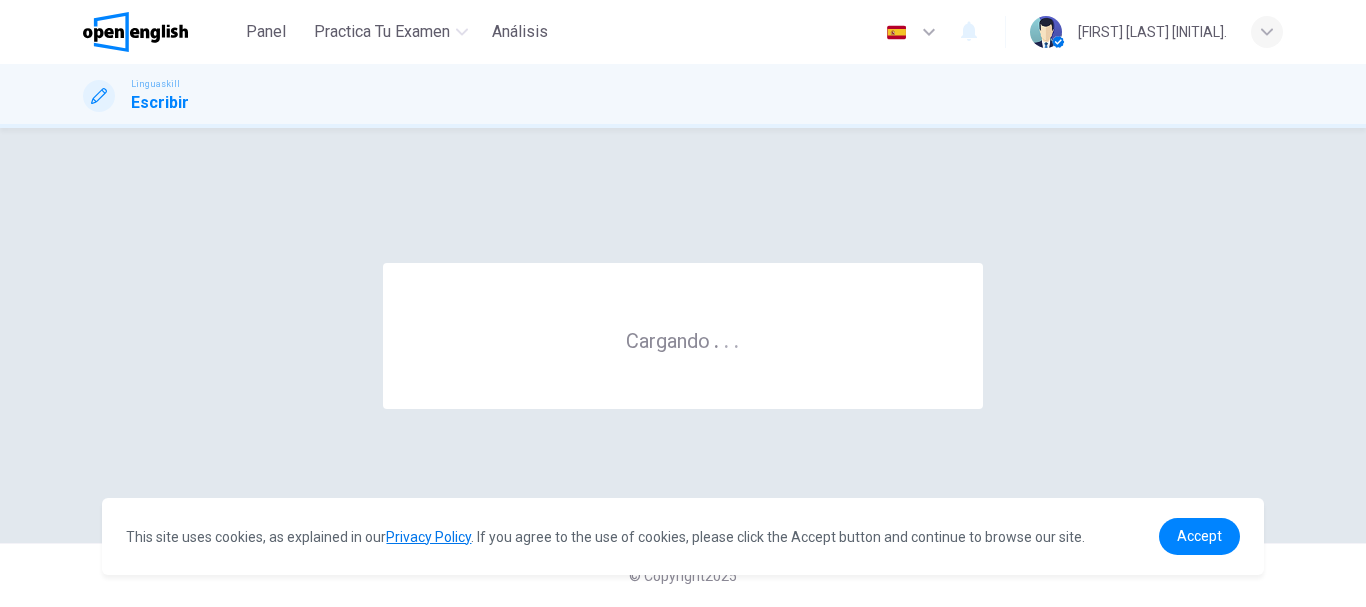 scroll, scrollTop: 0, scrollLeft: 0, axis: both 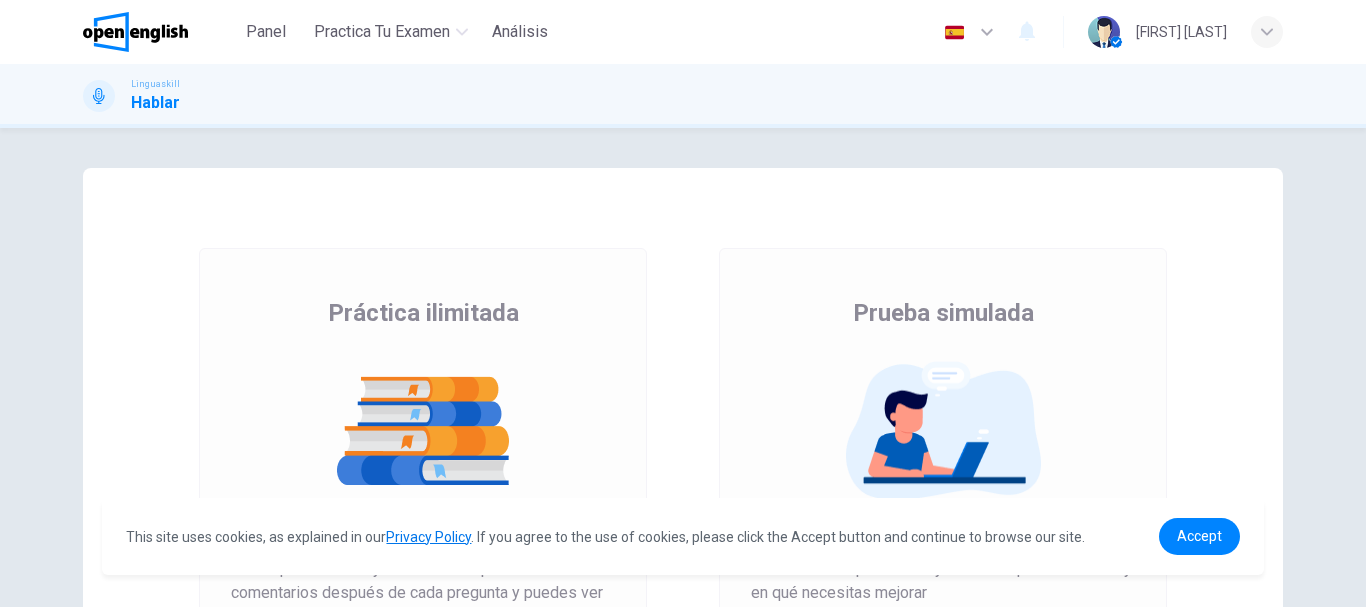 click at bounding box center (423, 431) 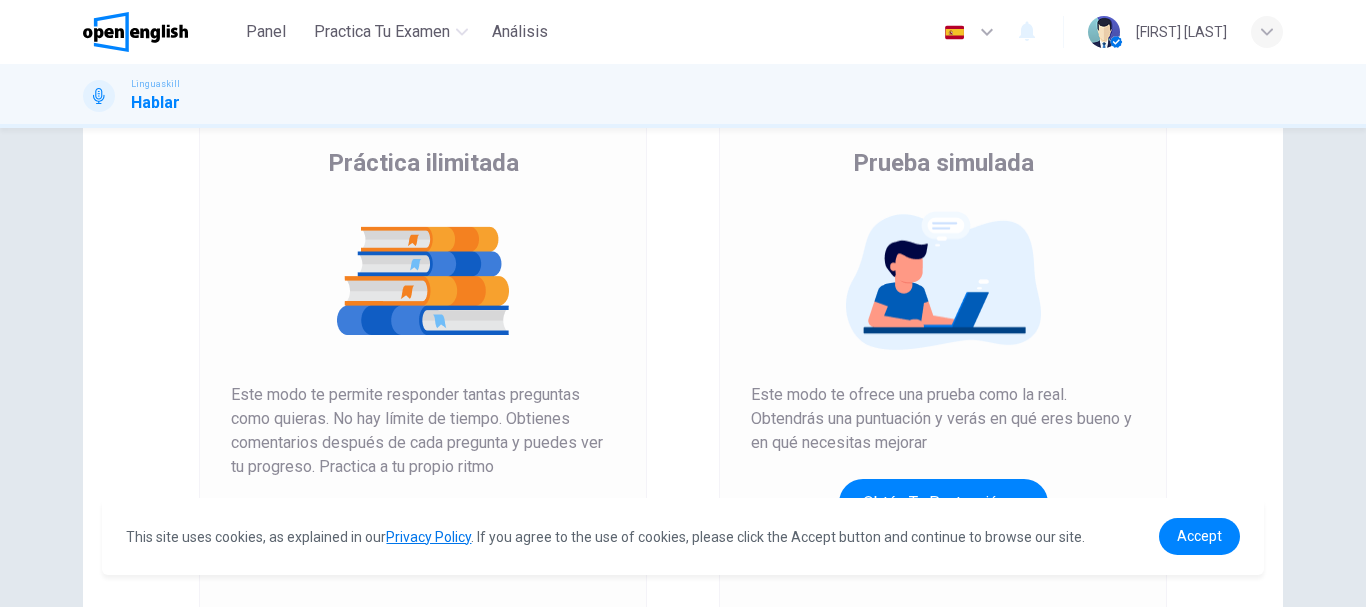 scroll, scrollTop: 222, scrollLeft: 0, axis: vertical 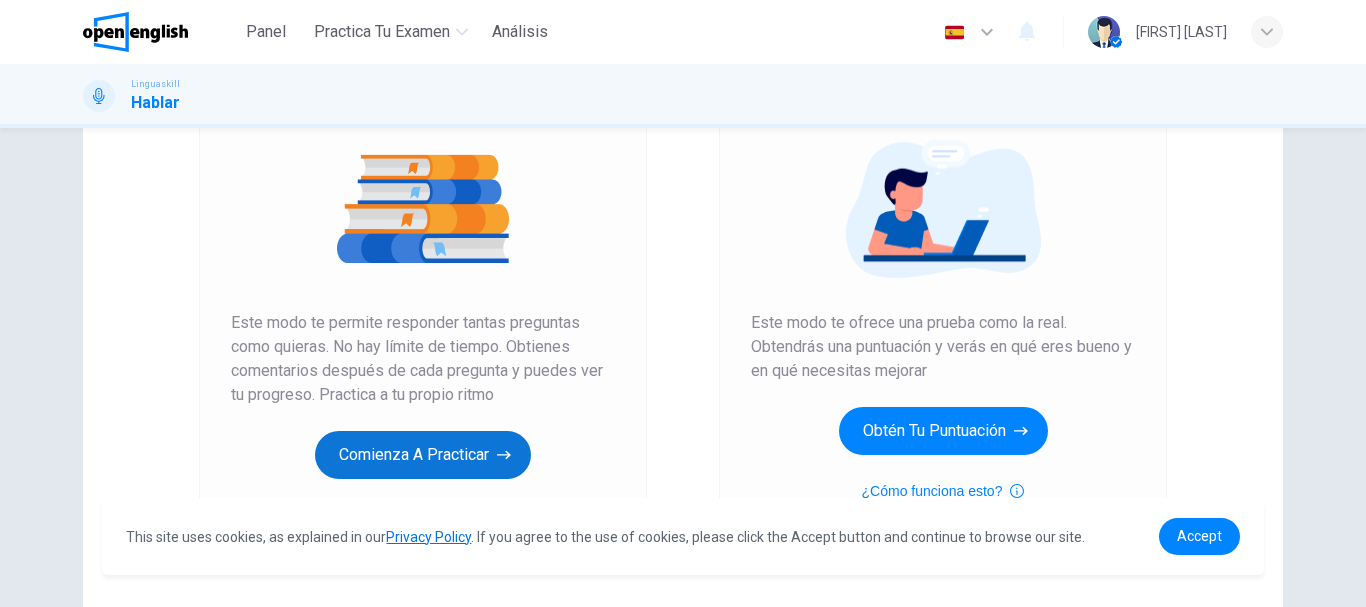 click on "Comienza a practicar" at bounding box center (423, 455) 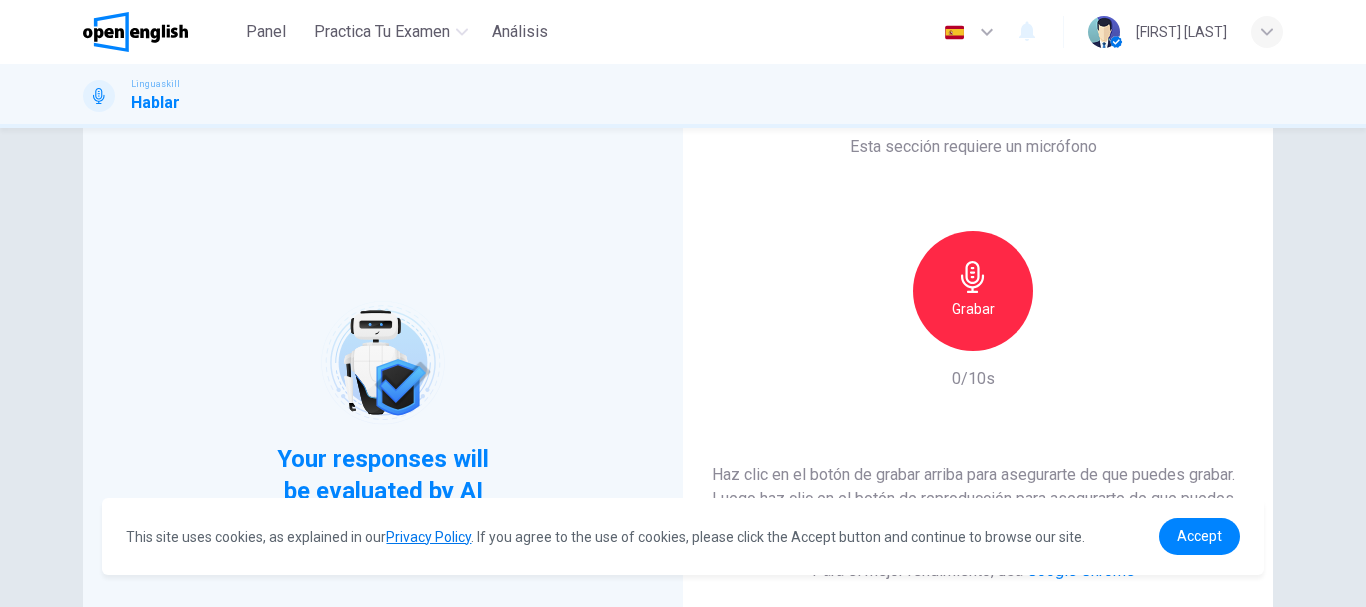 scroll, scrollTop: 18, scrollLeft: 0, axis: vertical 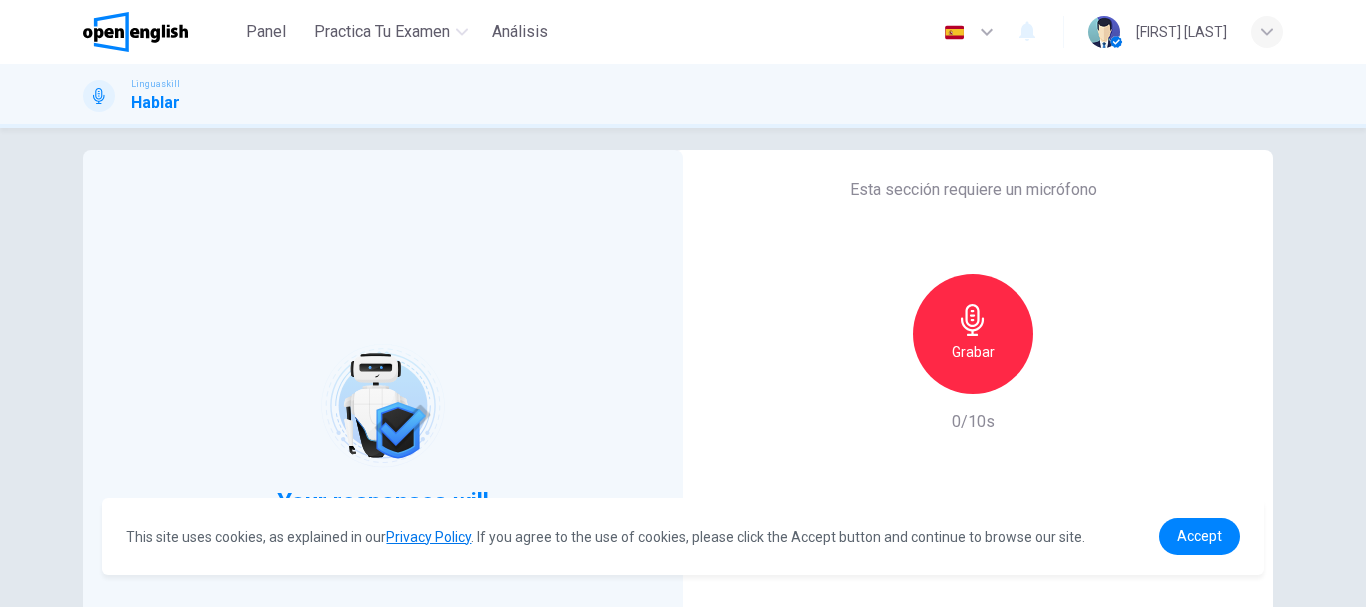 click on "Grabar" at bounding box center (973, 352) 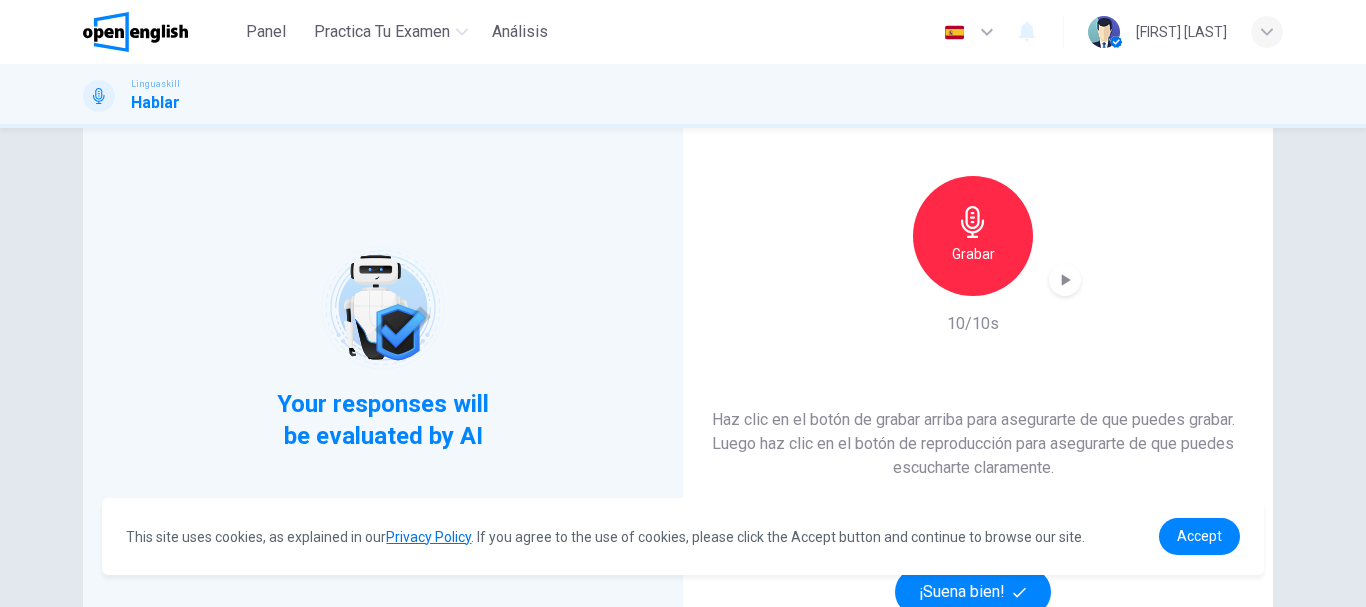 scroll, scrollTop: 102, scrollLeft: 0, axis: vertical 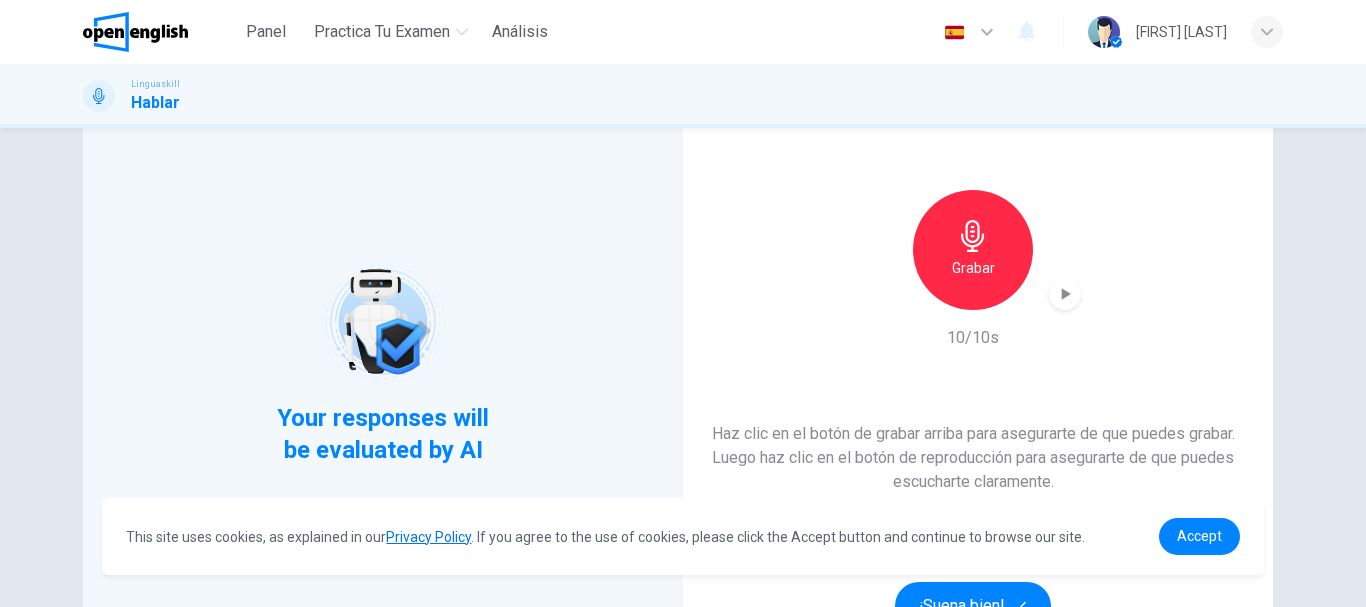 click 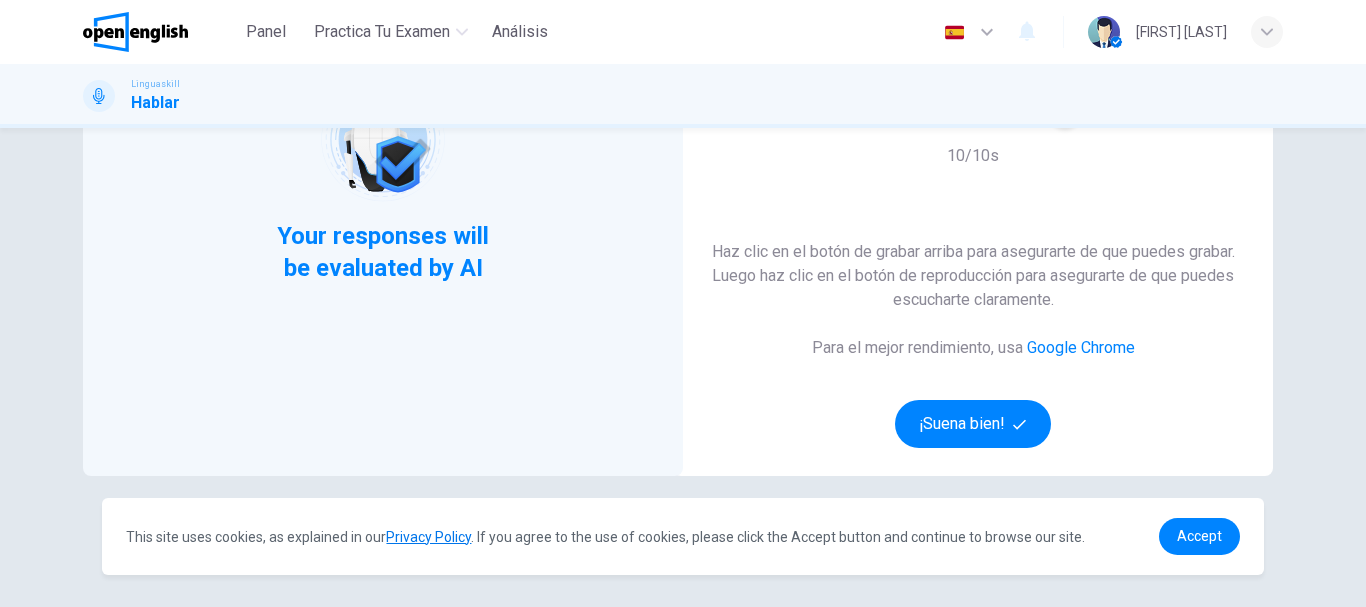 scroll, scrollTop: 286, scrollLeft: 0, axis: vertical 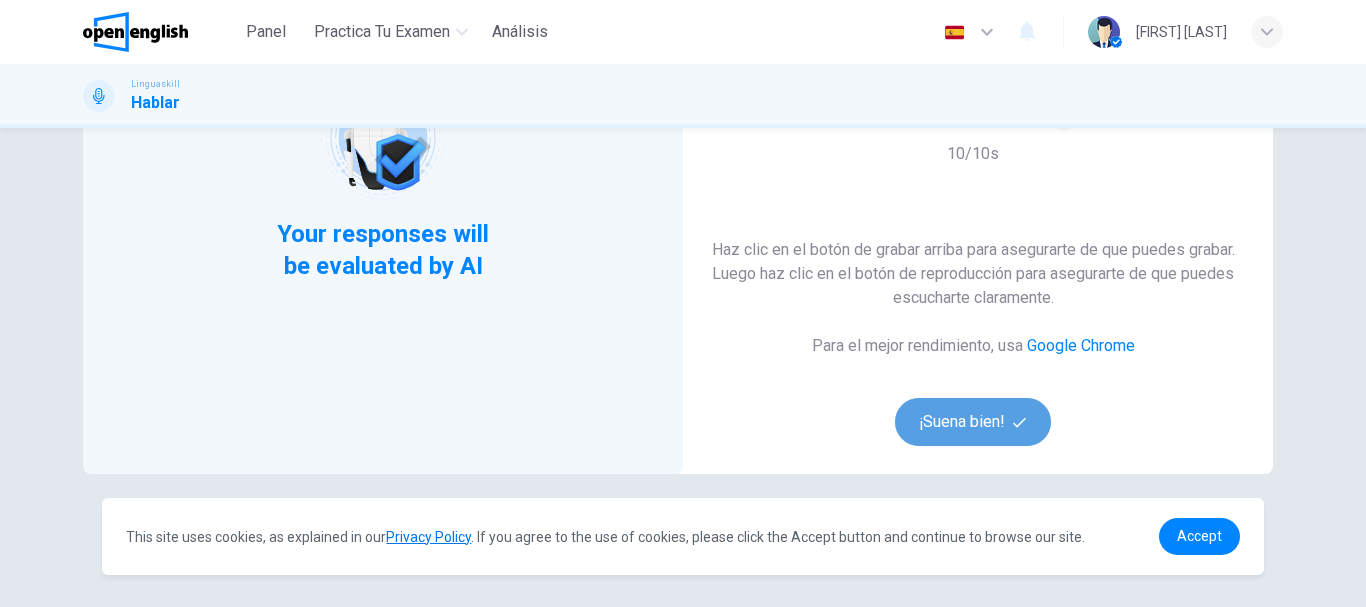 click on "¡Suena bien!" at bounding box center (973, 422) 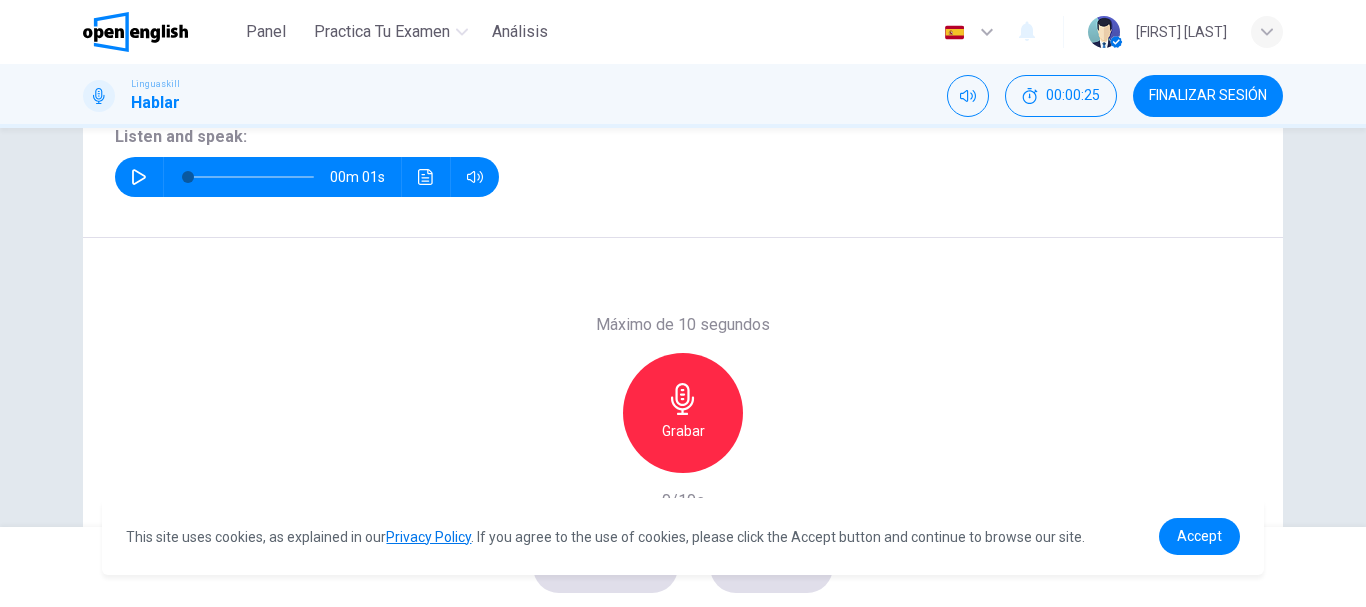 scroll, scrollTop: 276, scrollLeft: 0, axis: vertical 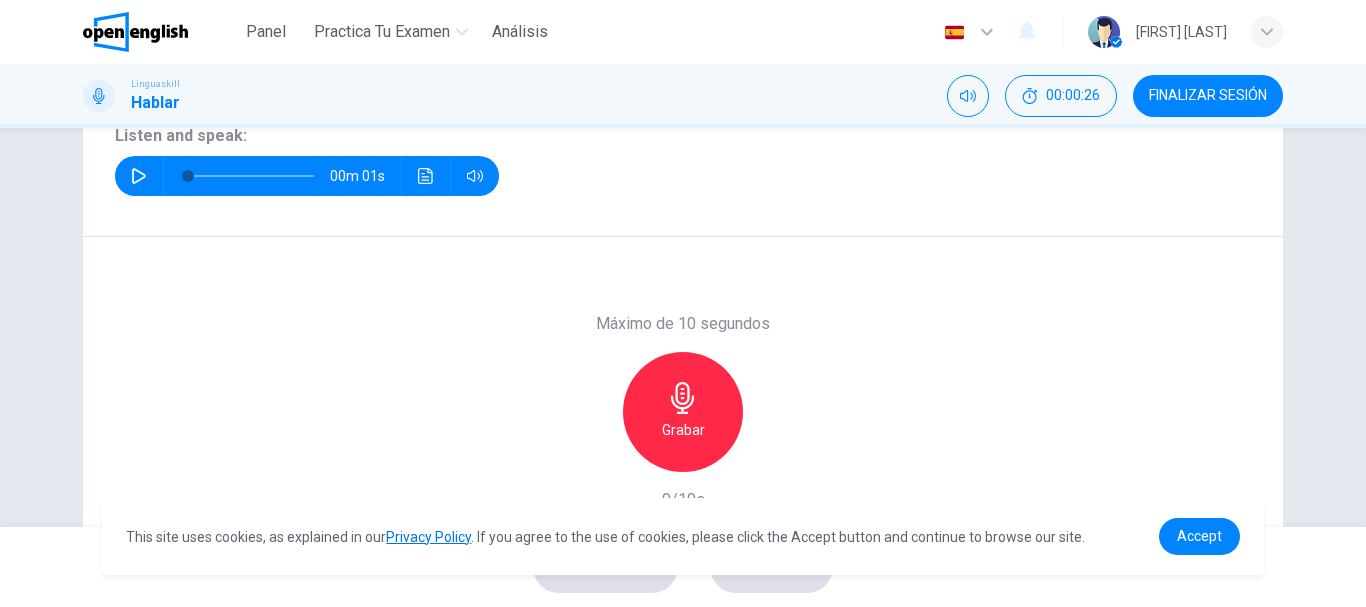 click 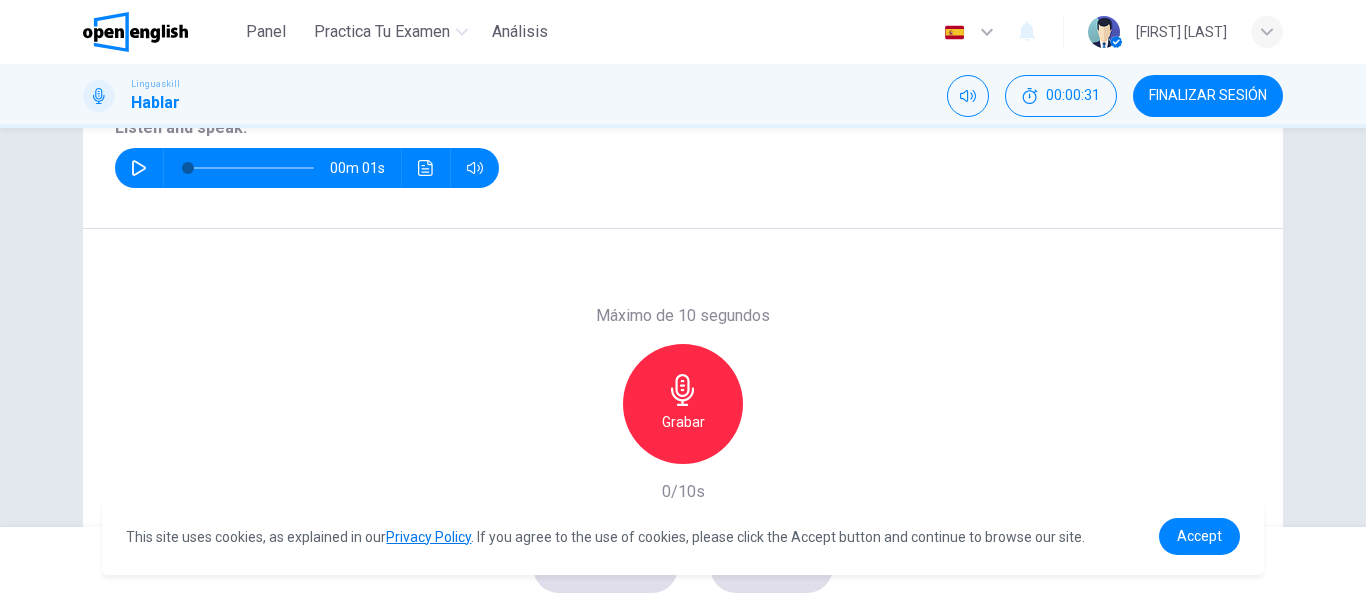 scroll, scrollTop: 285, scrollLeft: 0, axis: vertical 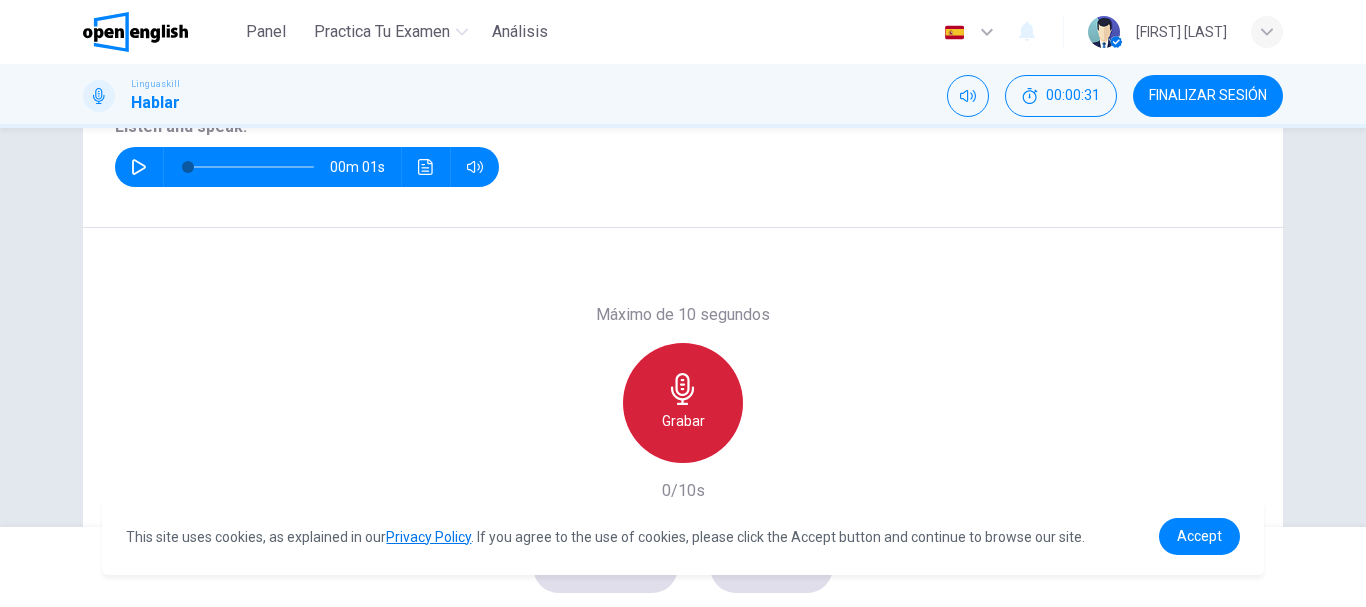 click on "Grabar" at bounding box center (683, 421) 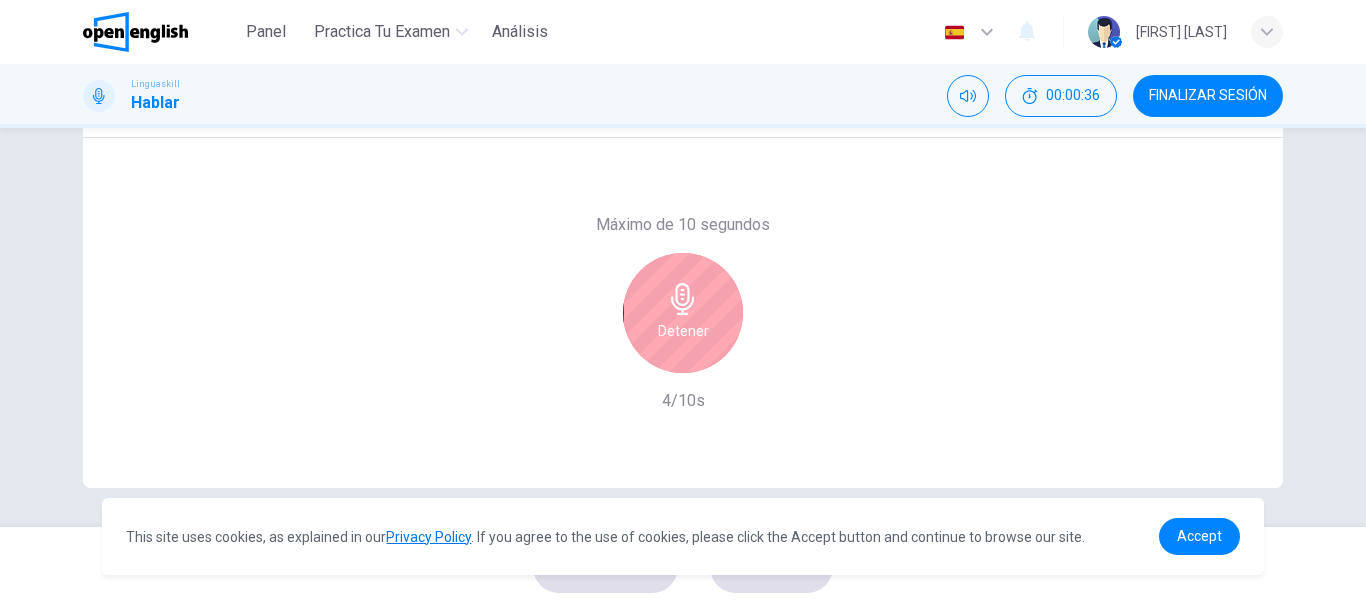 scroll, scrollTop: 376, scrollLeft: 0, axis: vertical 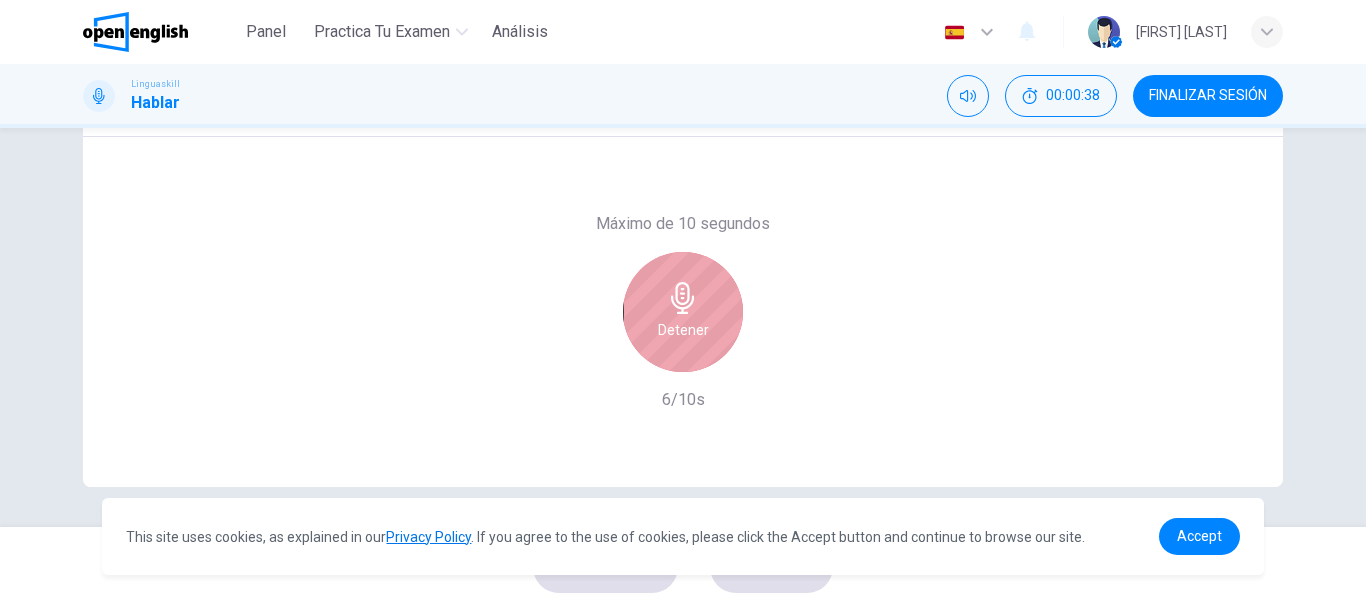 click on "Detener" at bounding box center [683, 330] 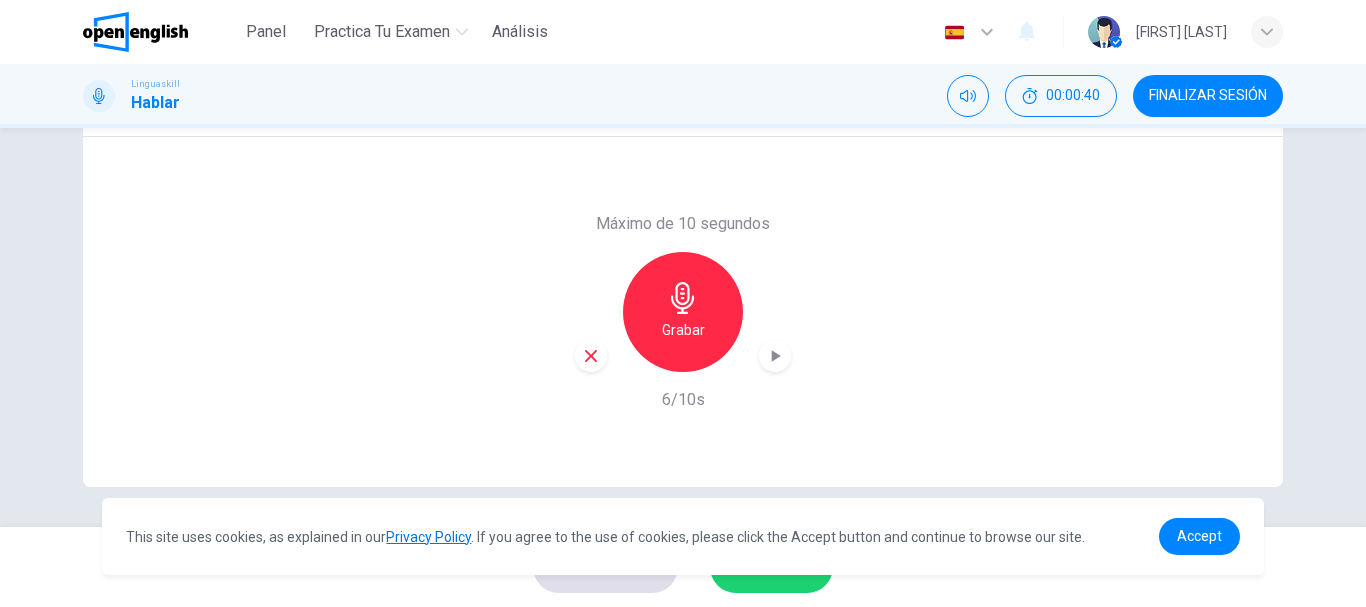 click 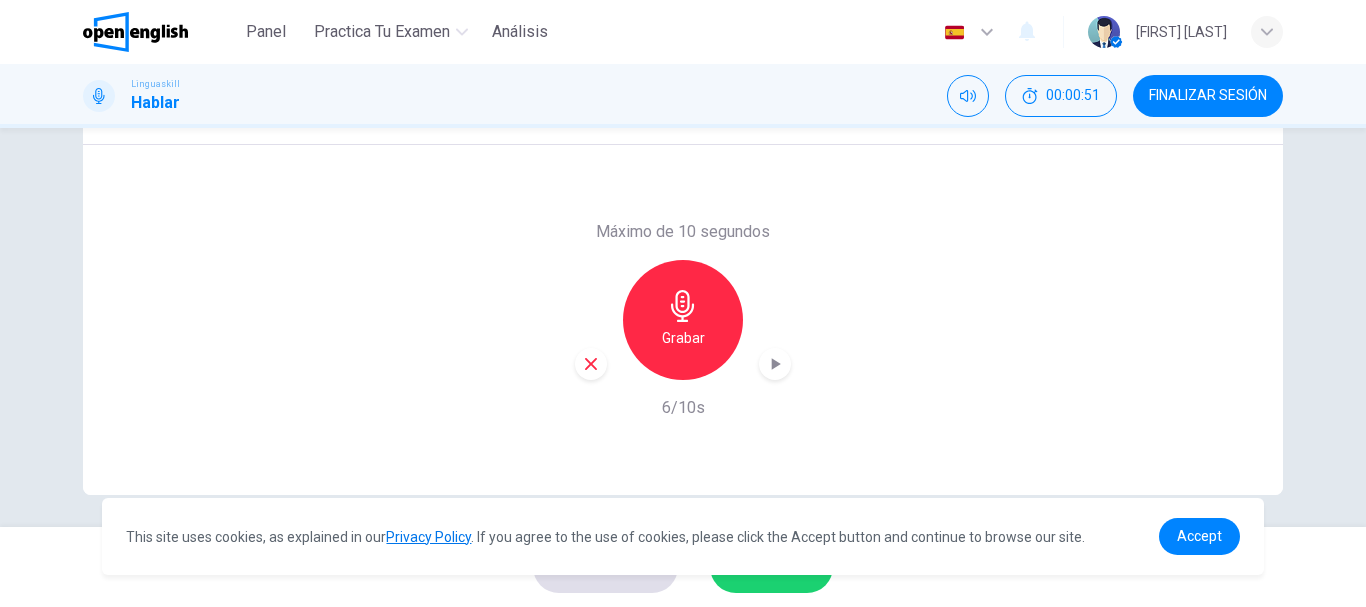 scroll, scrollTop: 376, scrollLeft: 0, axis: vertical 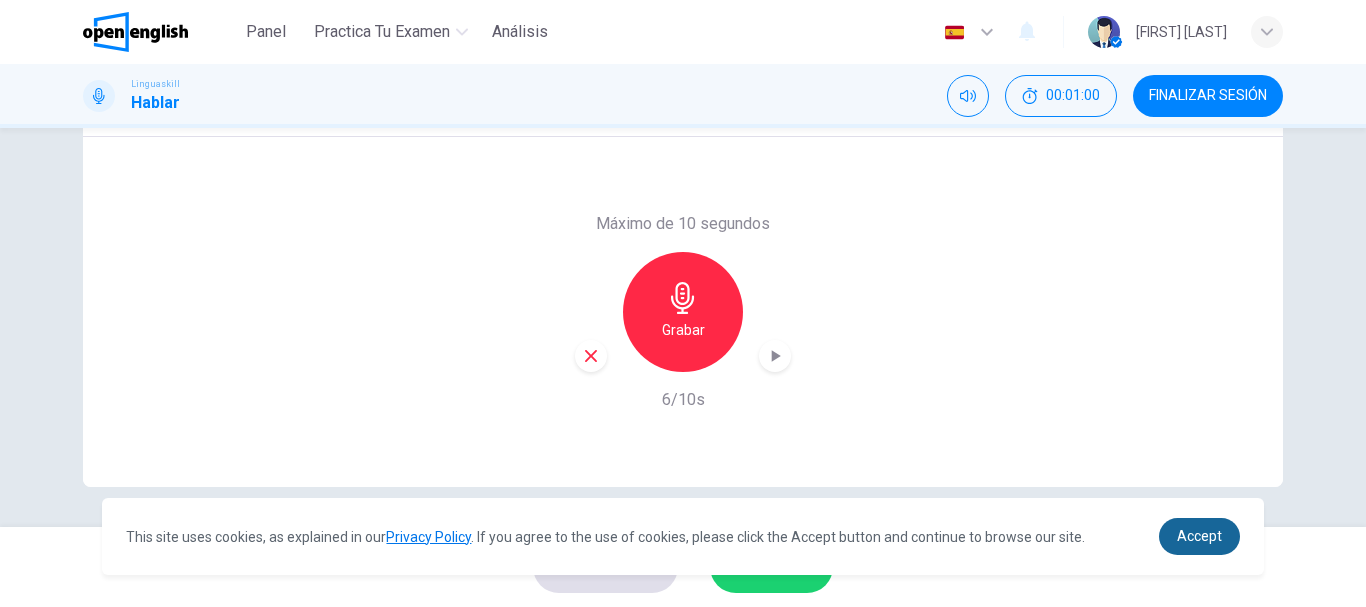 click on "Accept" at bounding box center (1199, 536) 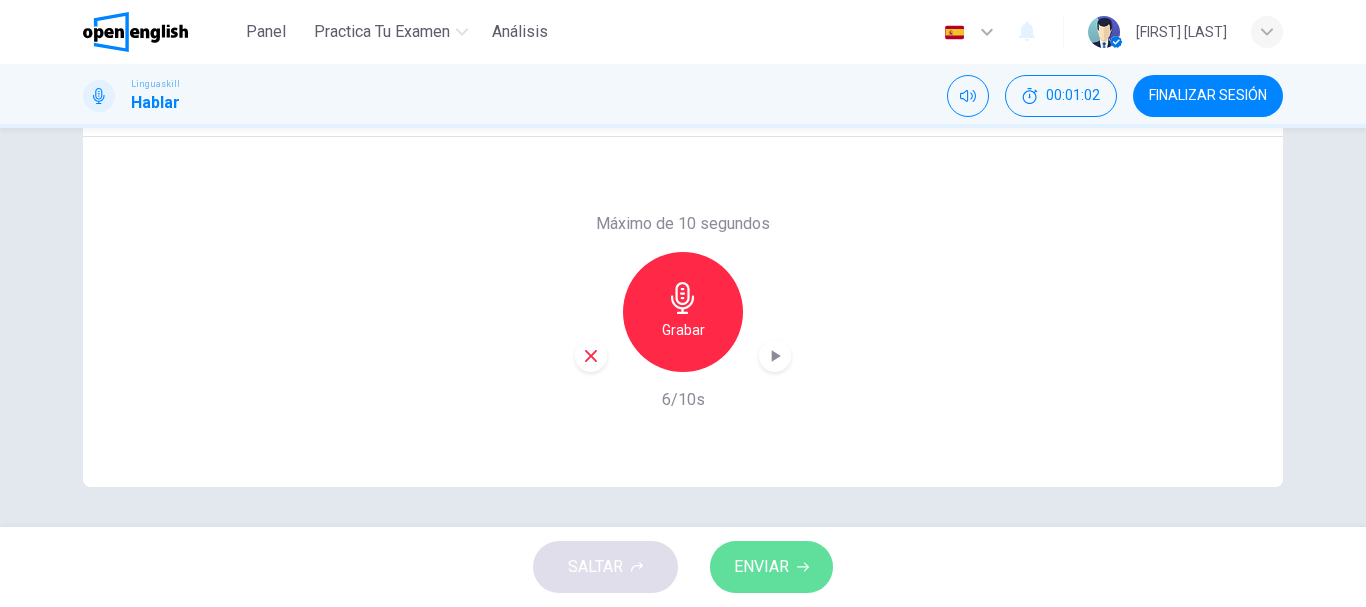 click on "ENVIAR" at bounding box center (771, 567) 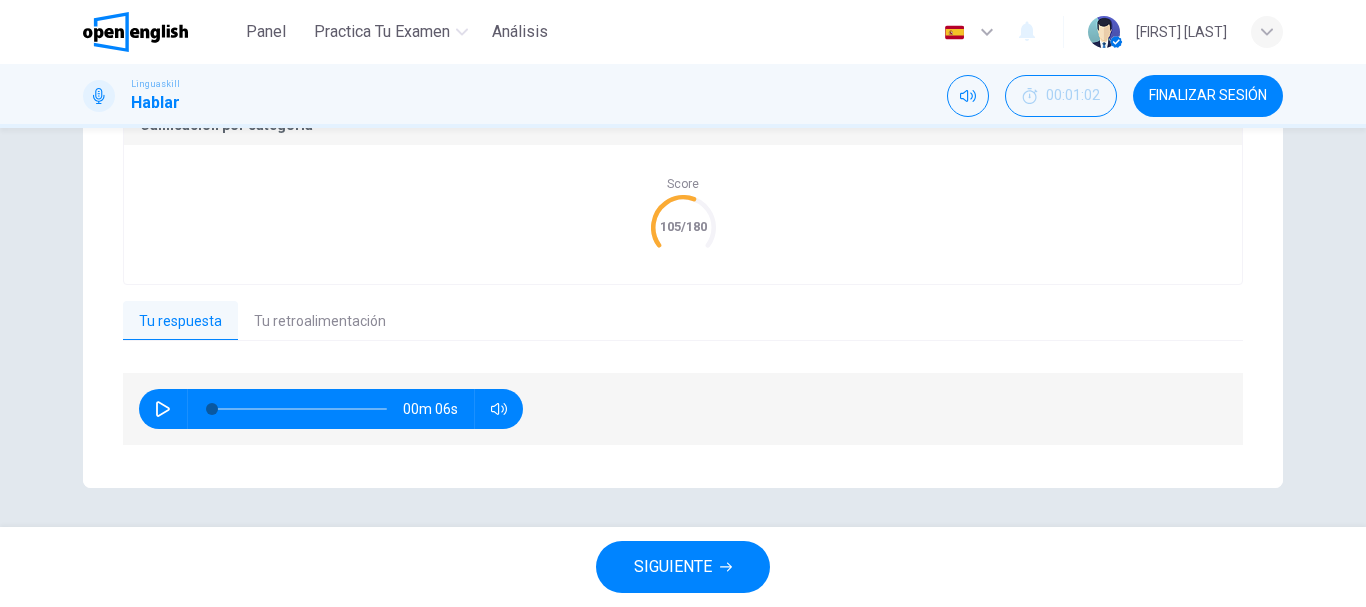 scroll, scrollTop: 449, scrollLeft: 0, axis: vertical 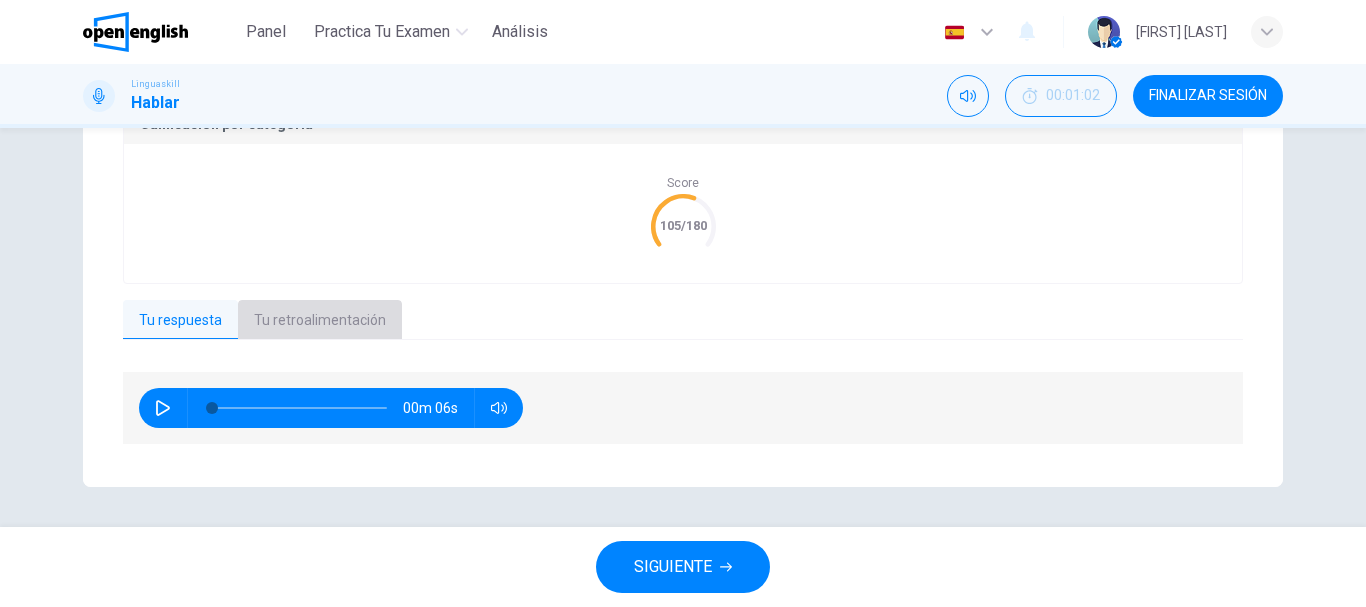 click on "Tu retroalimentación" at bounding box center [320, 321] 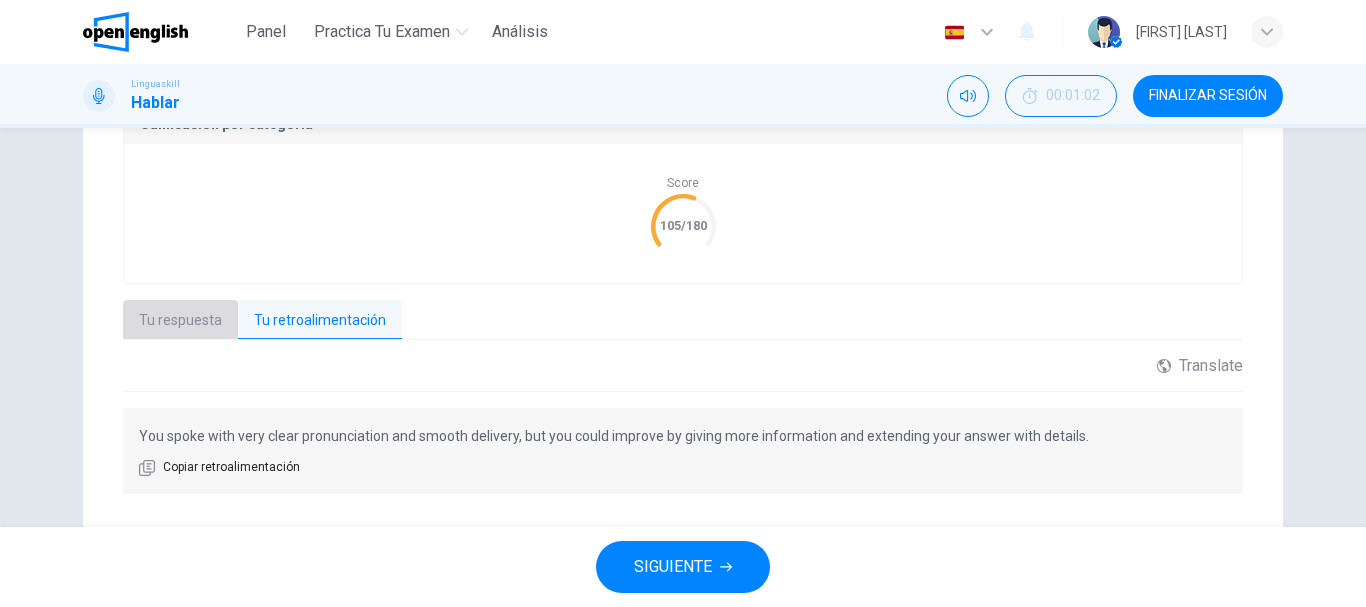 click on "Tu respuesta" at bounding box center [180, 321] 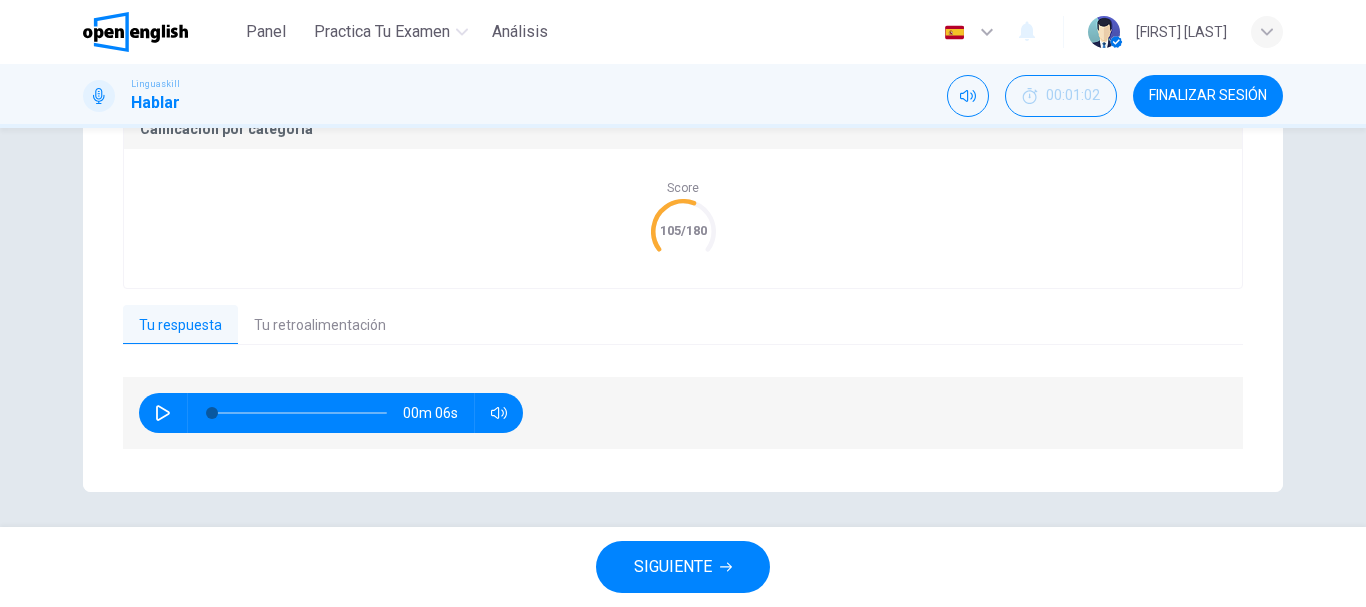 scroll, scrollTop: 449, scrollLeft: 0, axis: vertical 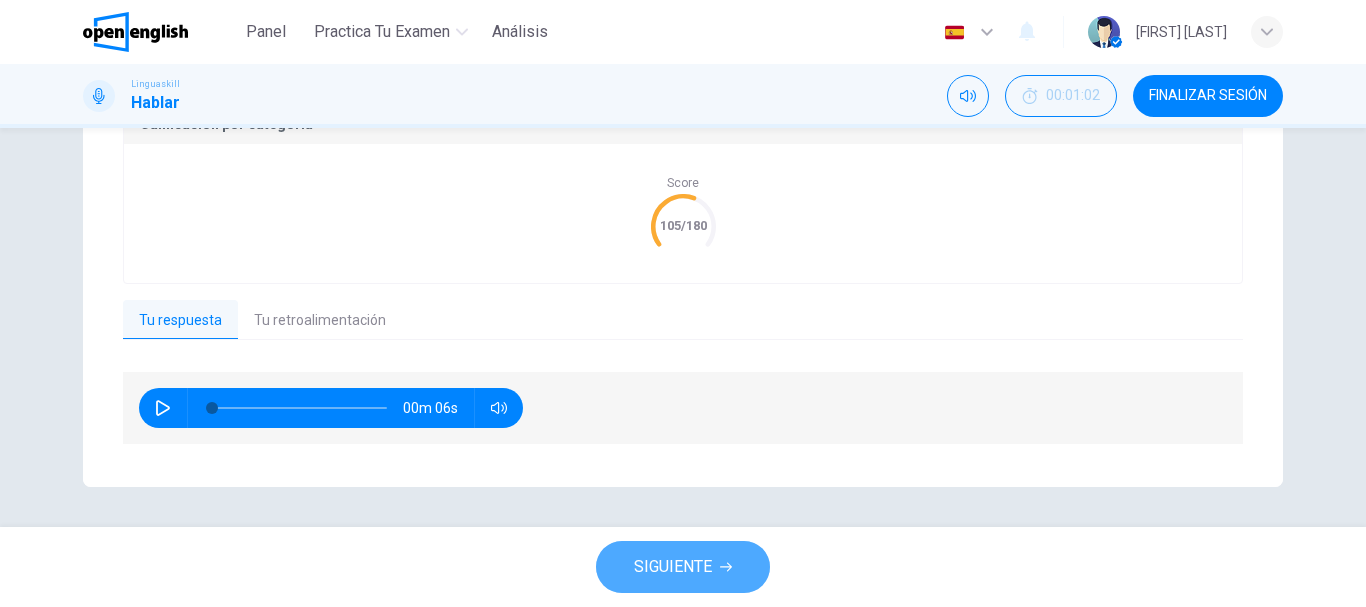click on "SIGUIENTE" at bounding box center [673, 567] 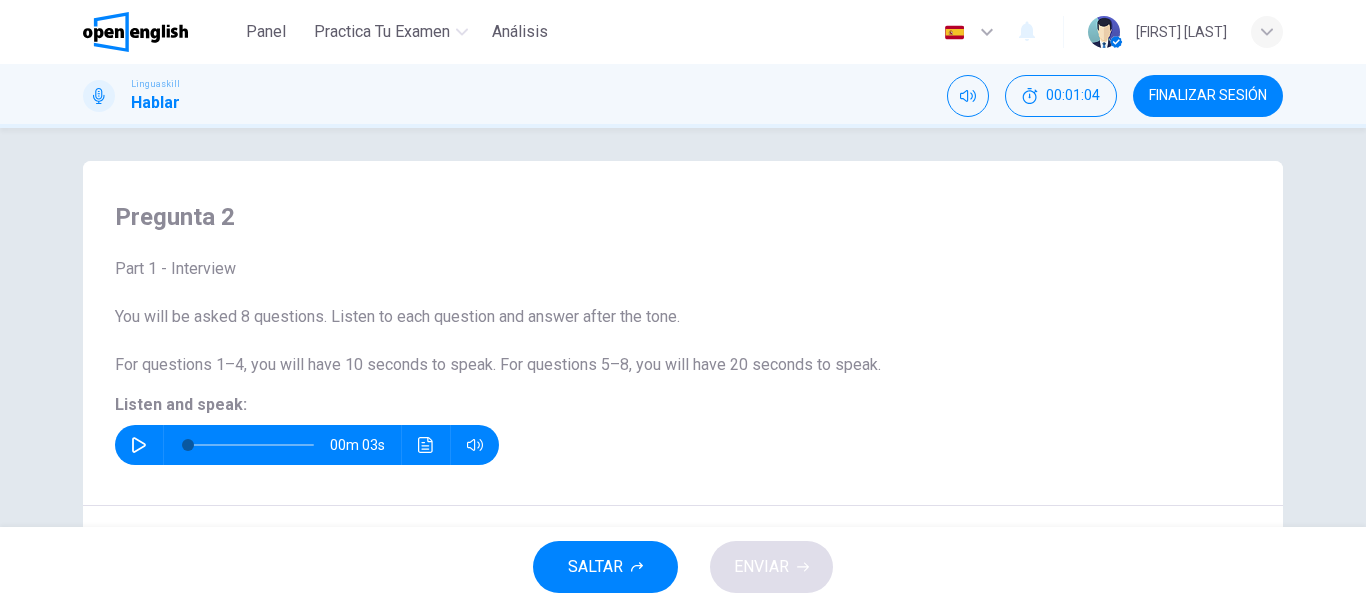 scroll, scrollTop: 0, scrollLeft: 0, axis: both 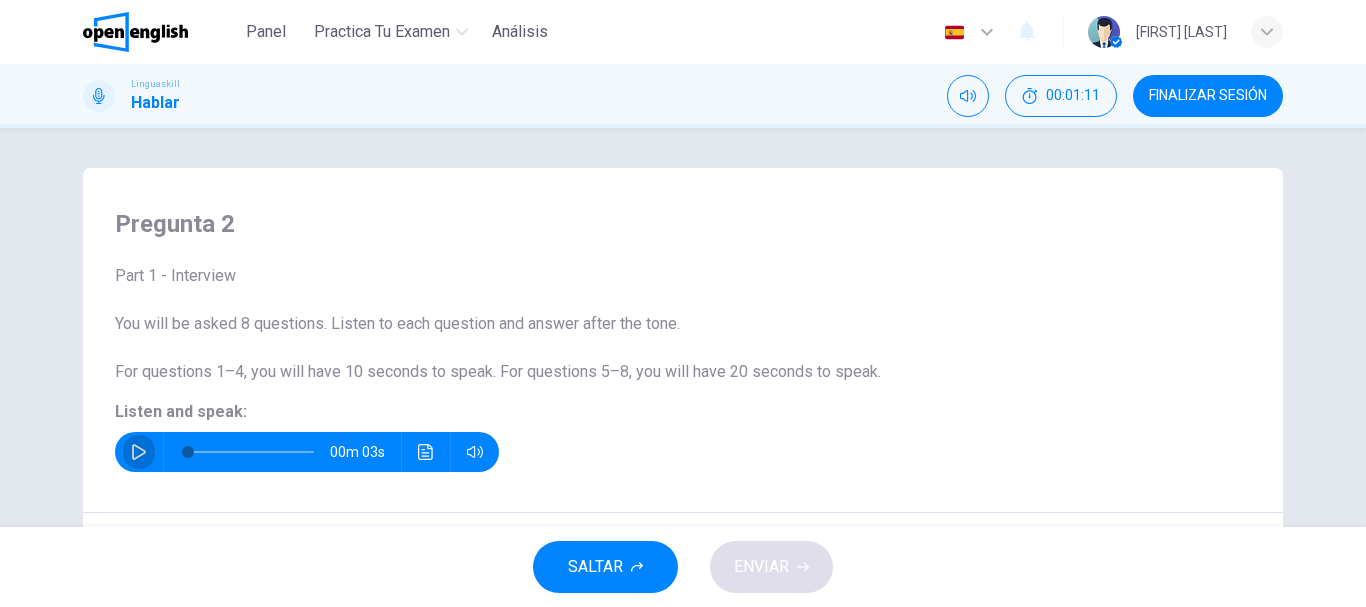 click 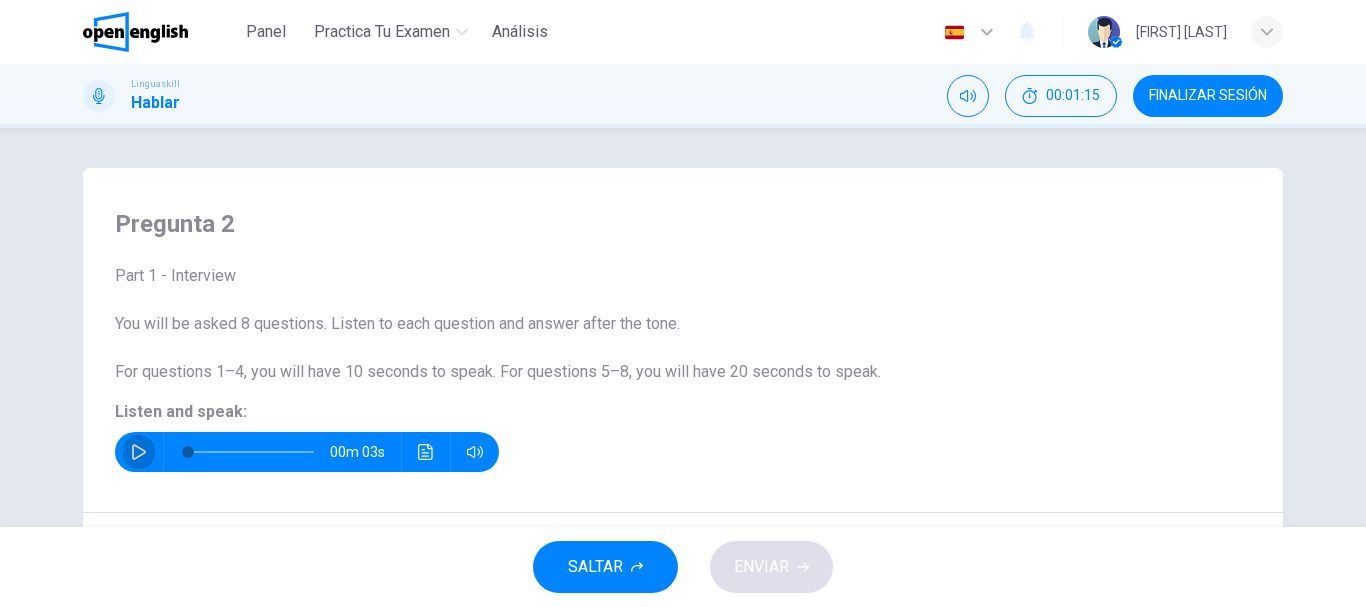 click 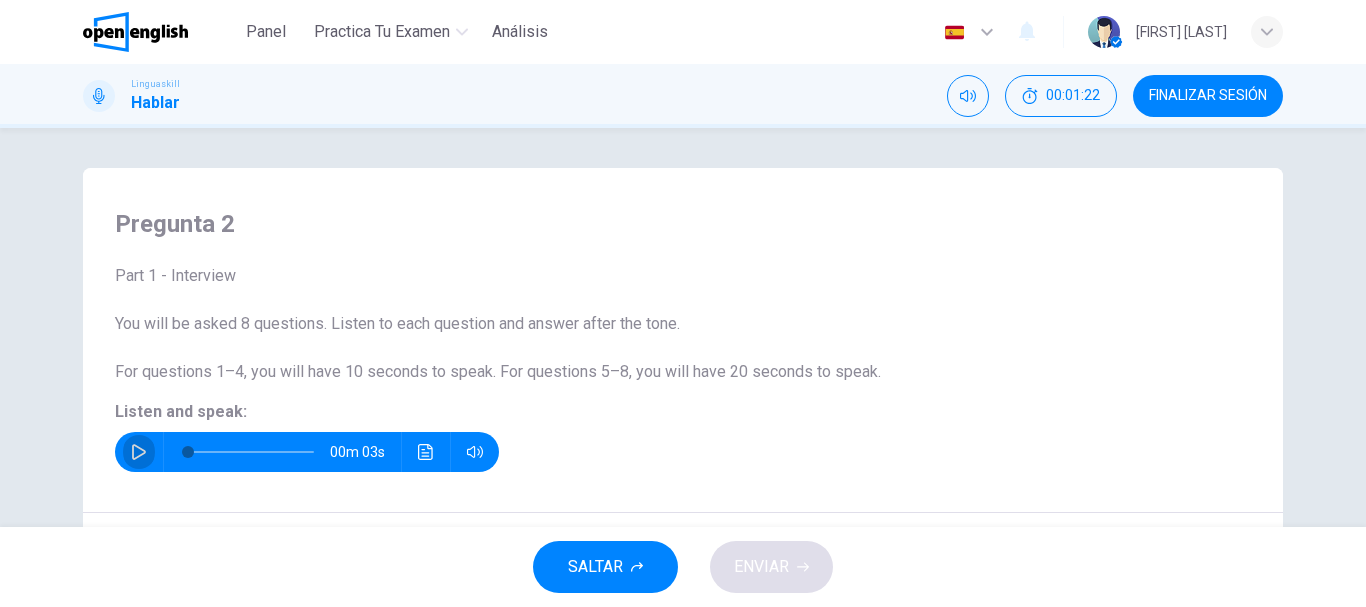 click 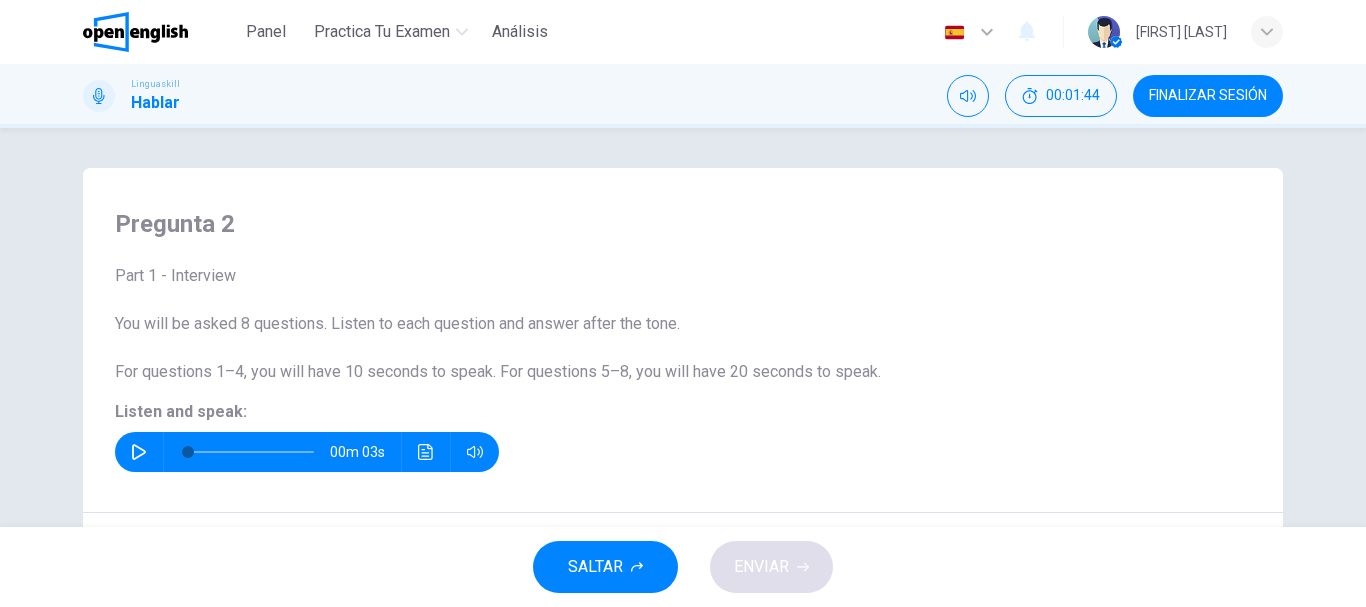 click 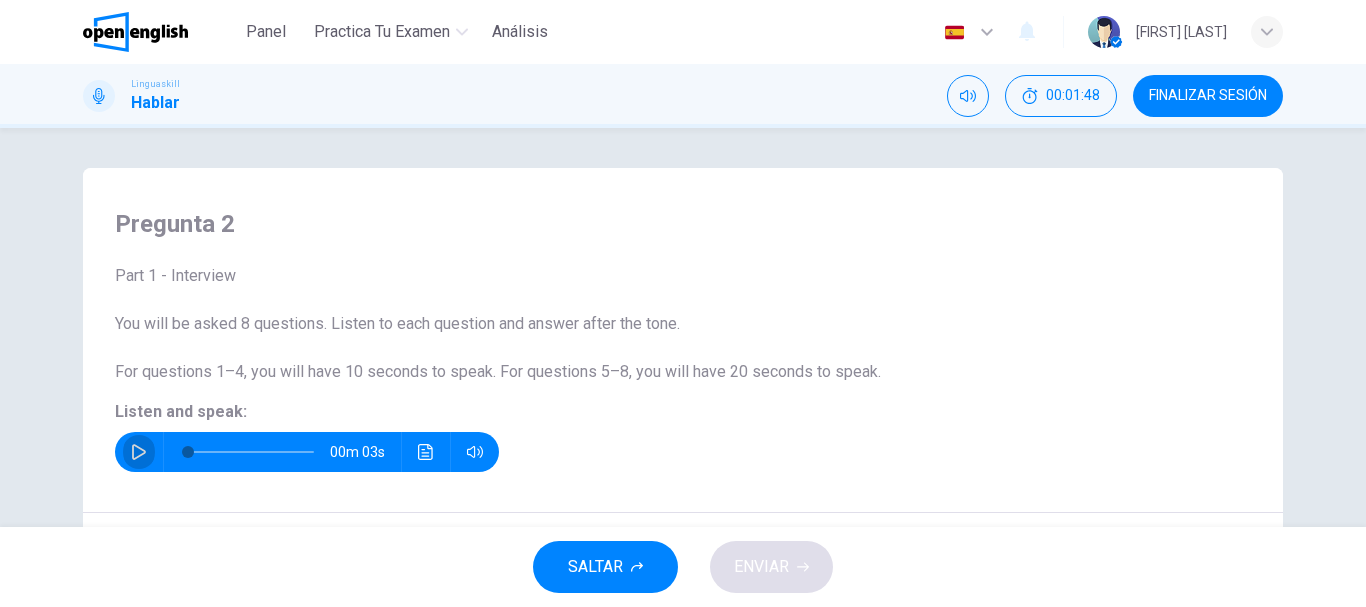 click 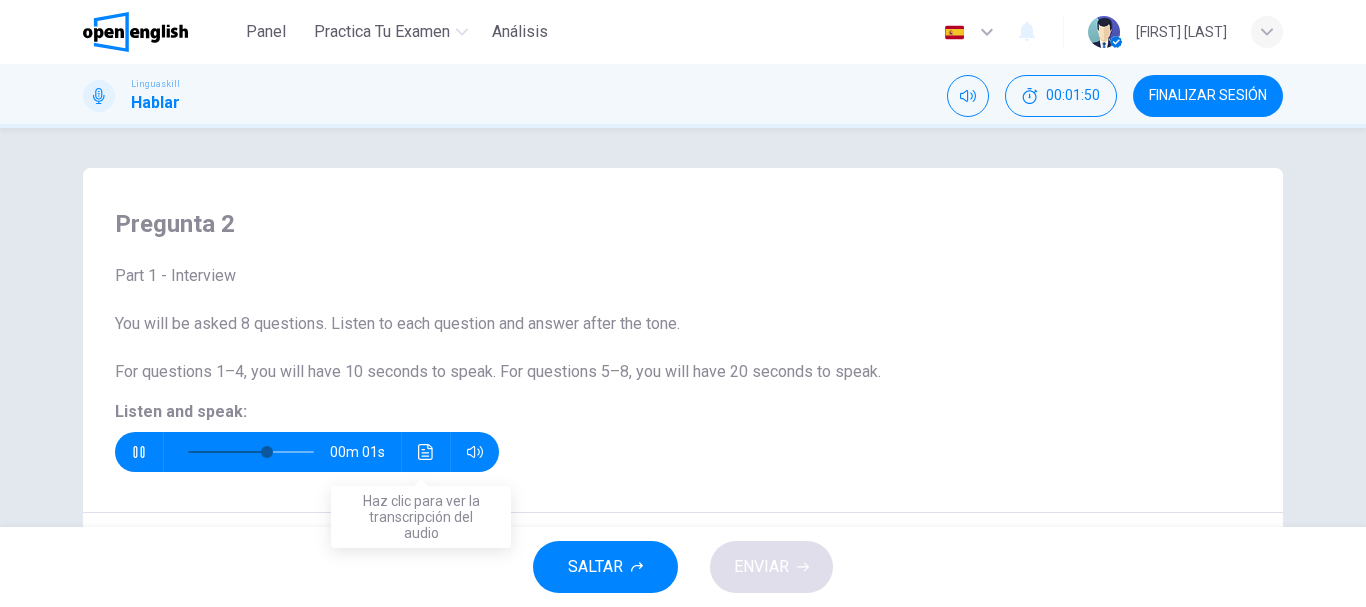 click 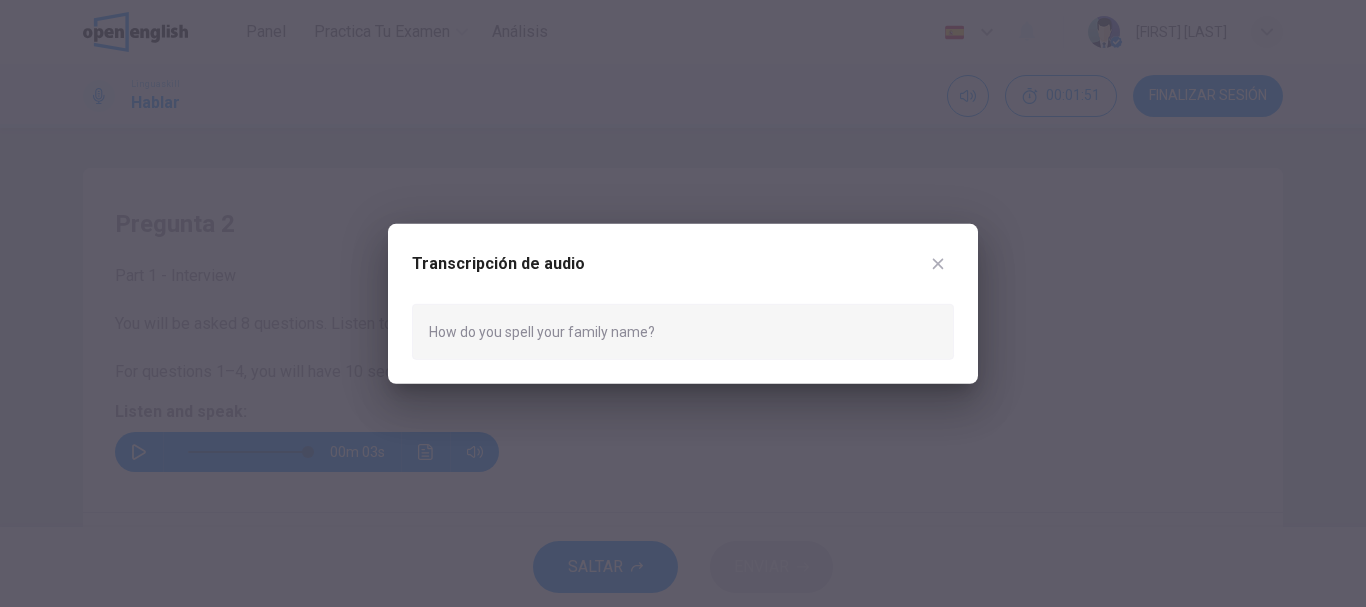 type on "*" 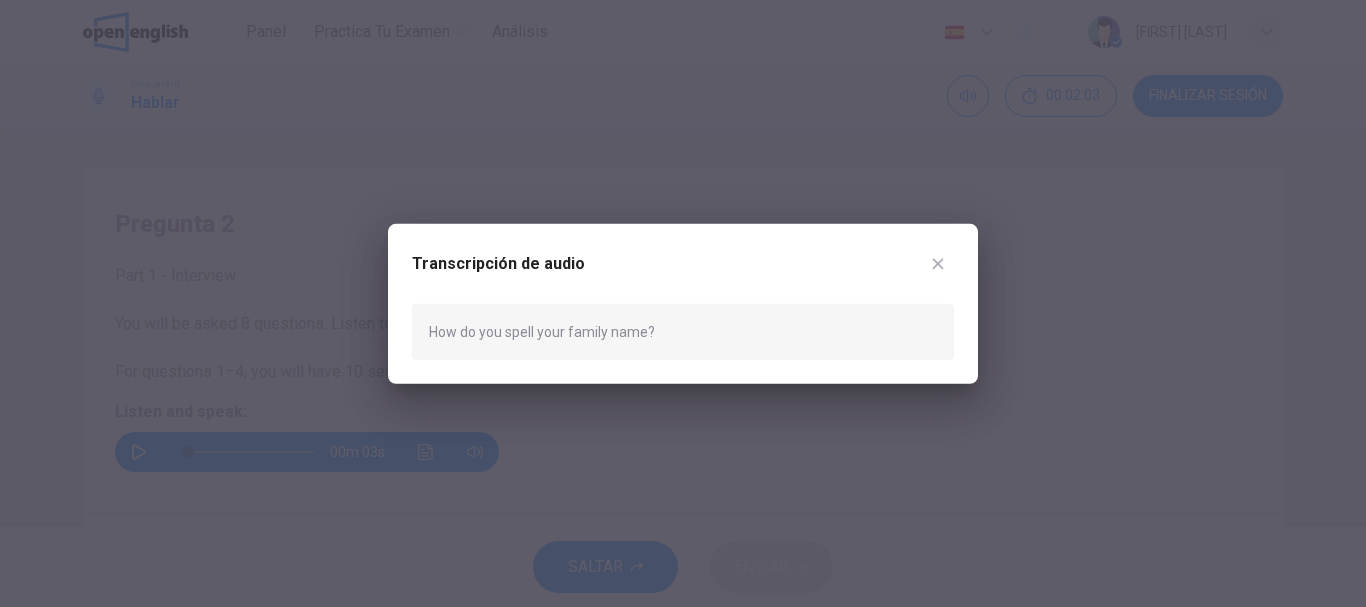 click on "How do you spell your family name?" at bounding box center [683, 331] 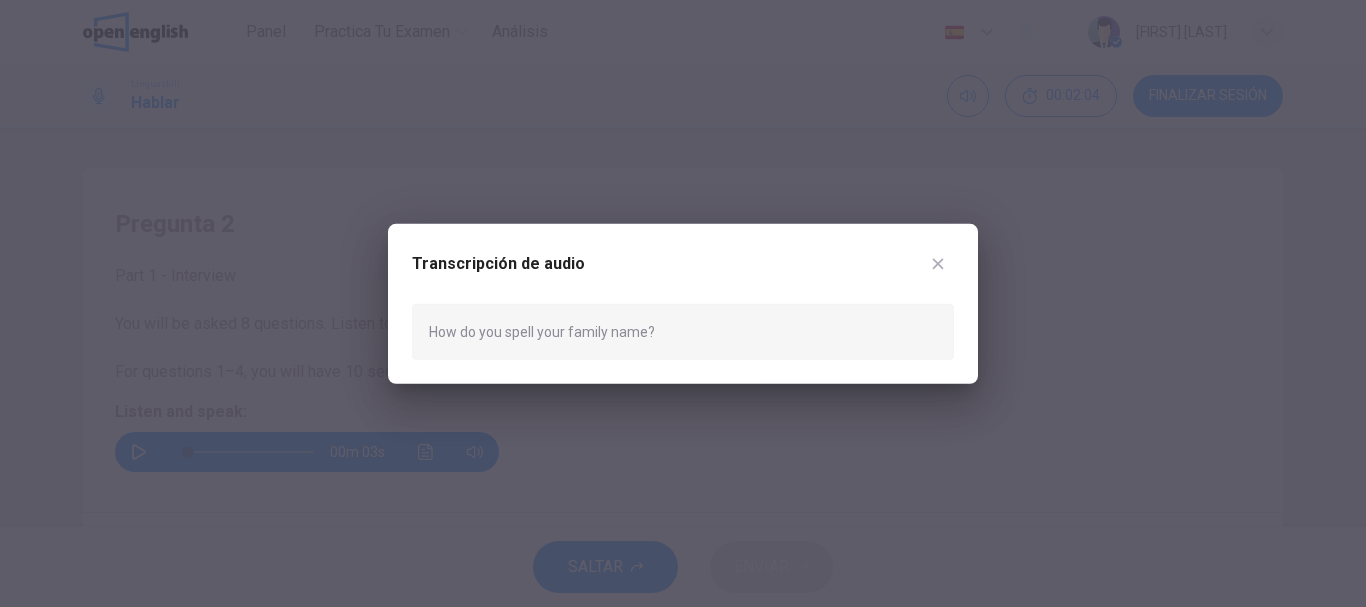 click on "How do you spell your family name?" at bounding box center (683, 331) 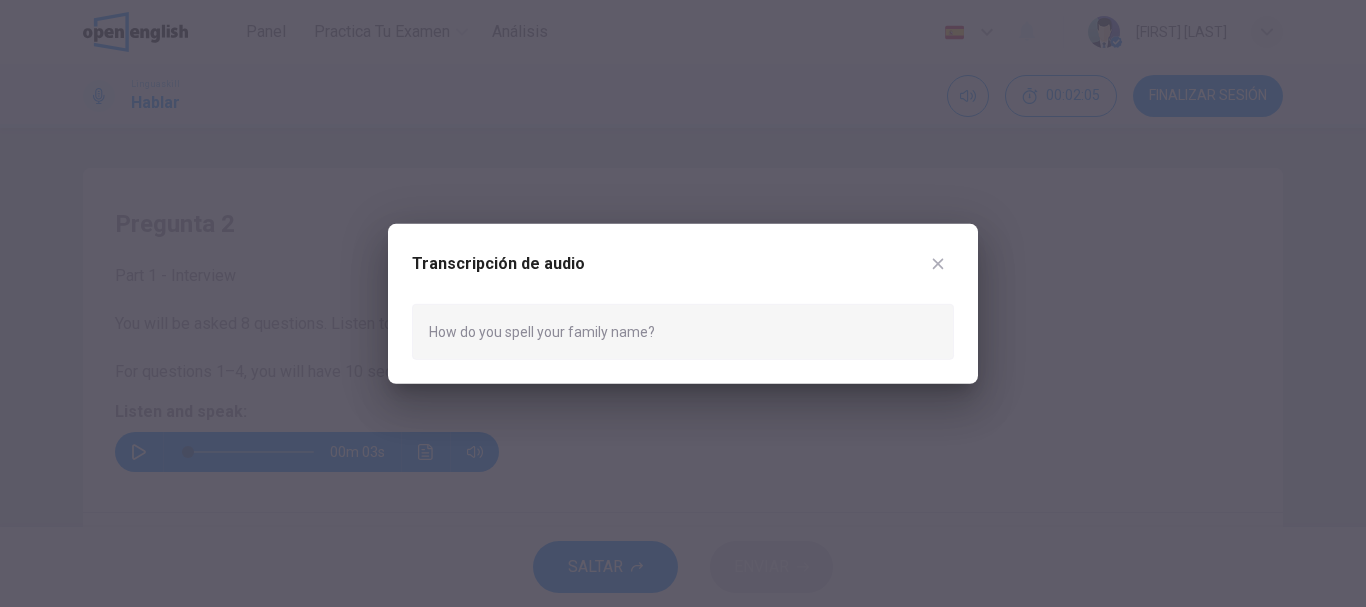 click on "How do you spell your family name?" at bounding box center [683, 331] 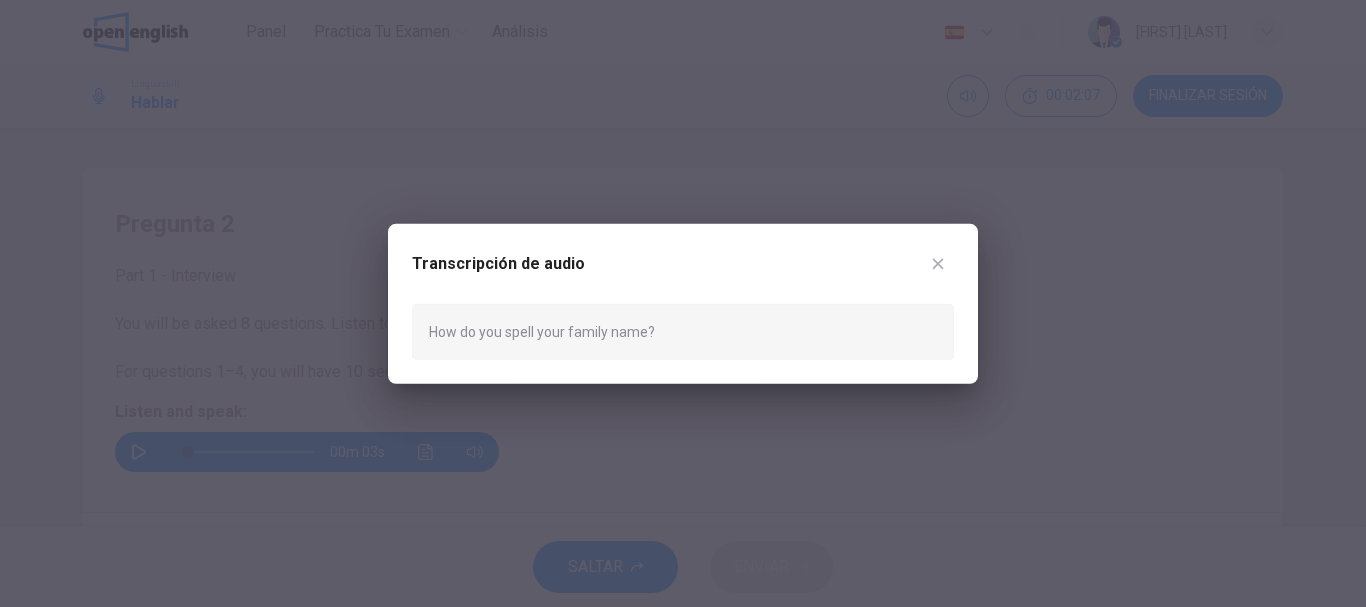 click at bounding box center [683, 303] 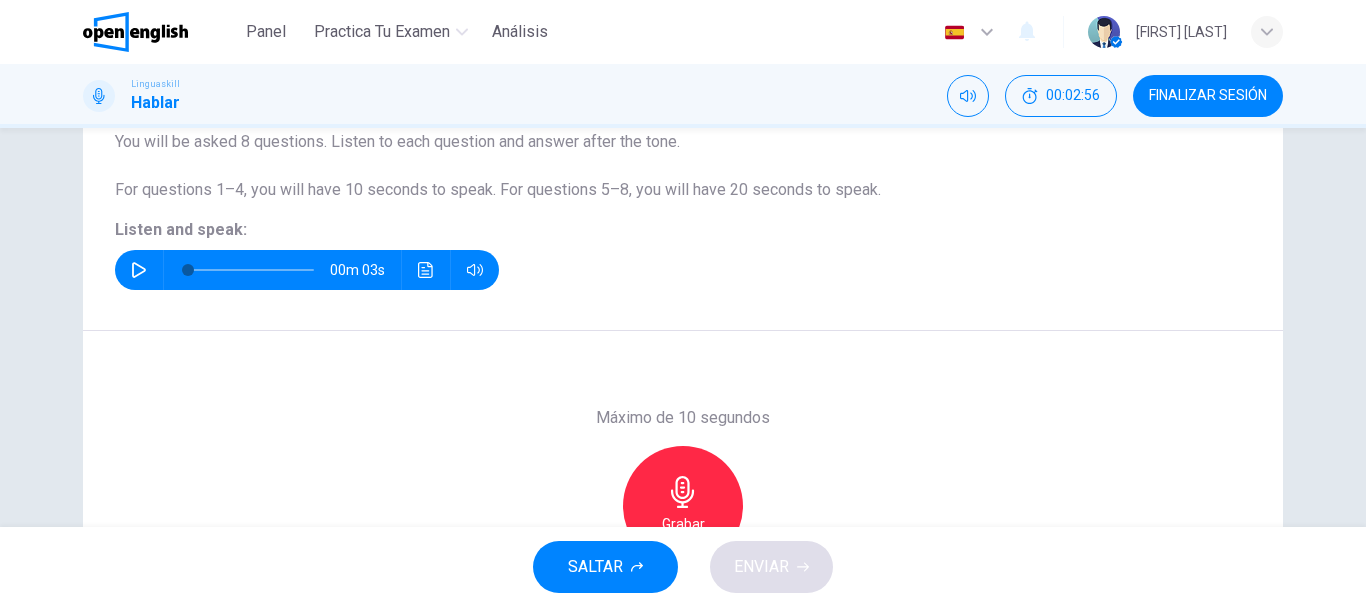 scroll, scrollTop: 177, scrollLeft: 0, axis: vertical 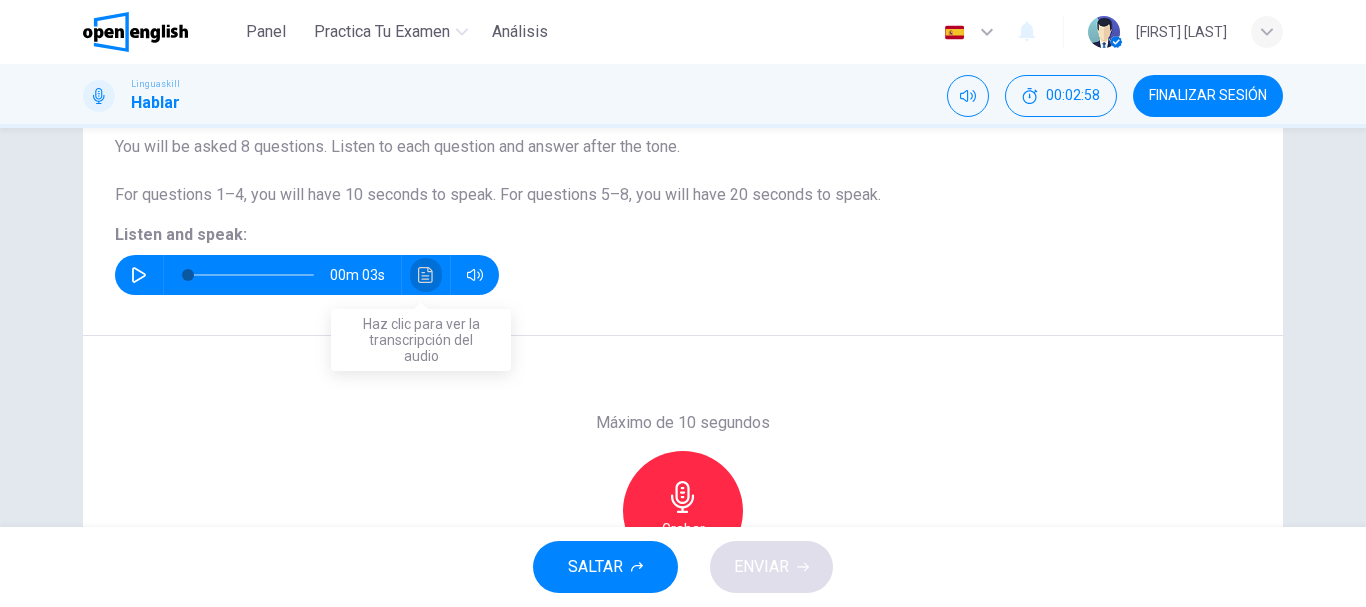 click 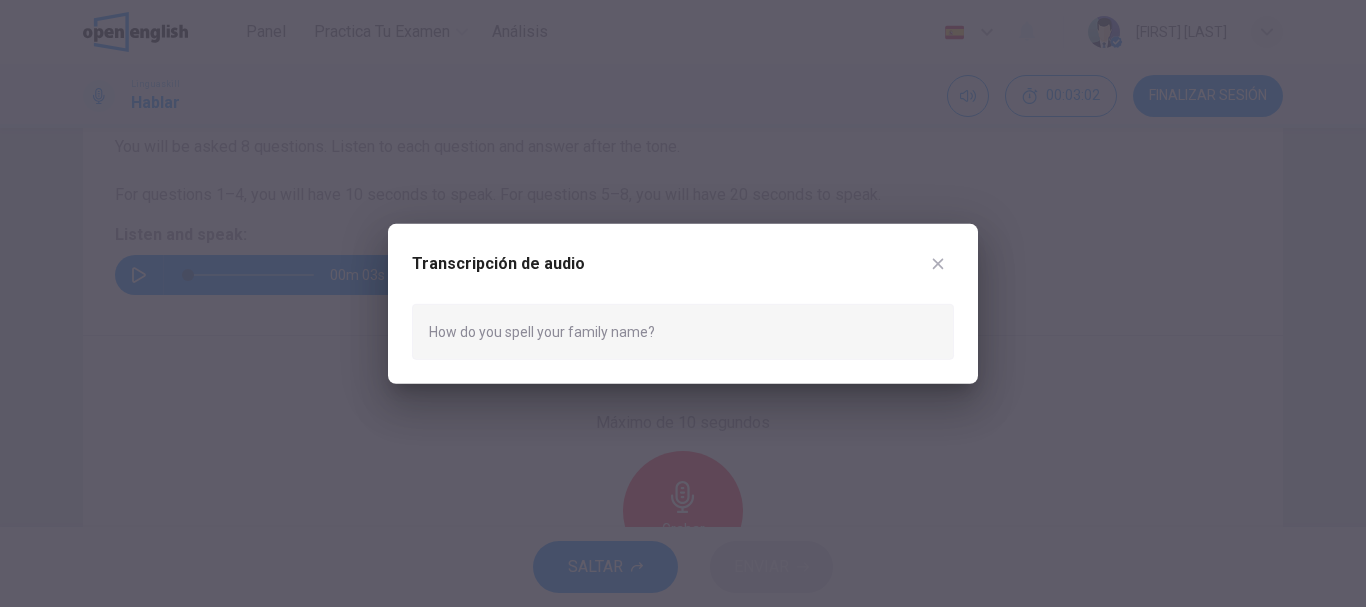 drag, startPoint x: 422, startPoint y: 330, endPoint x: 507, endPoint y: 342, distance: 85.84288 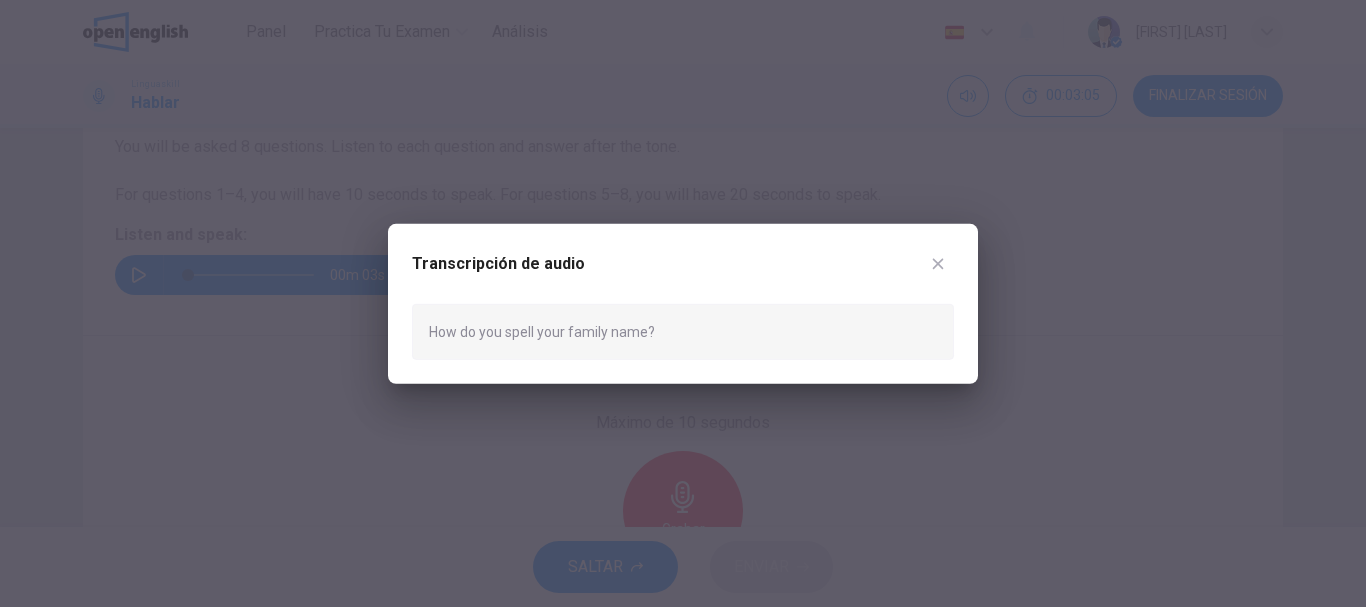drag, startPoint x: 429, startPoint y: 335, endPoint x: 665, endPoint y: 336, distance: 236.00212 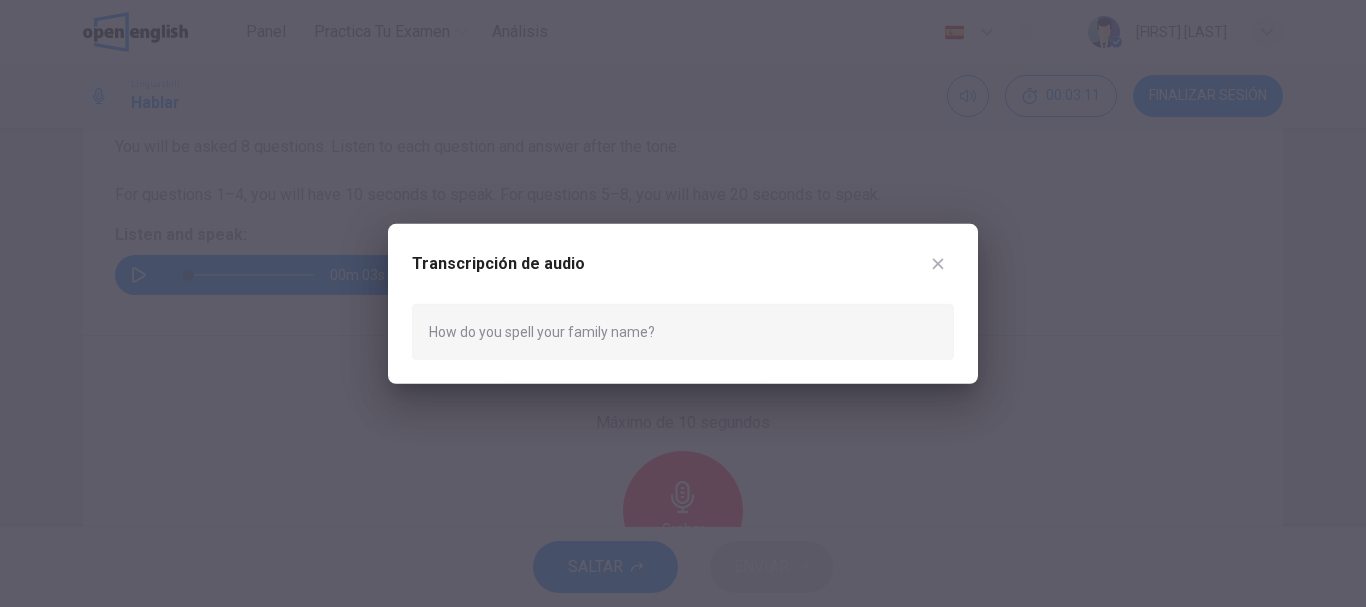 click 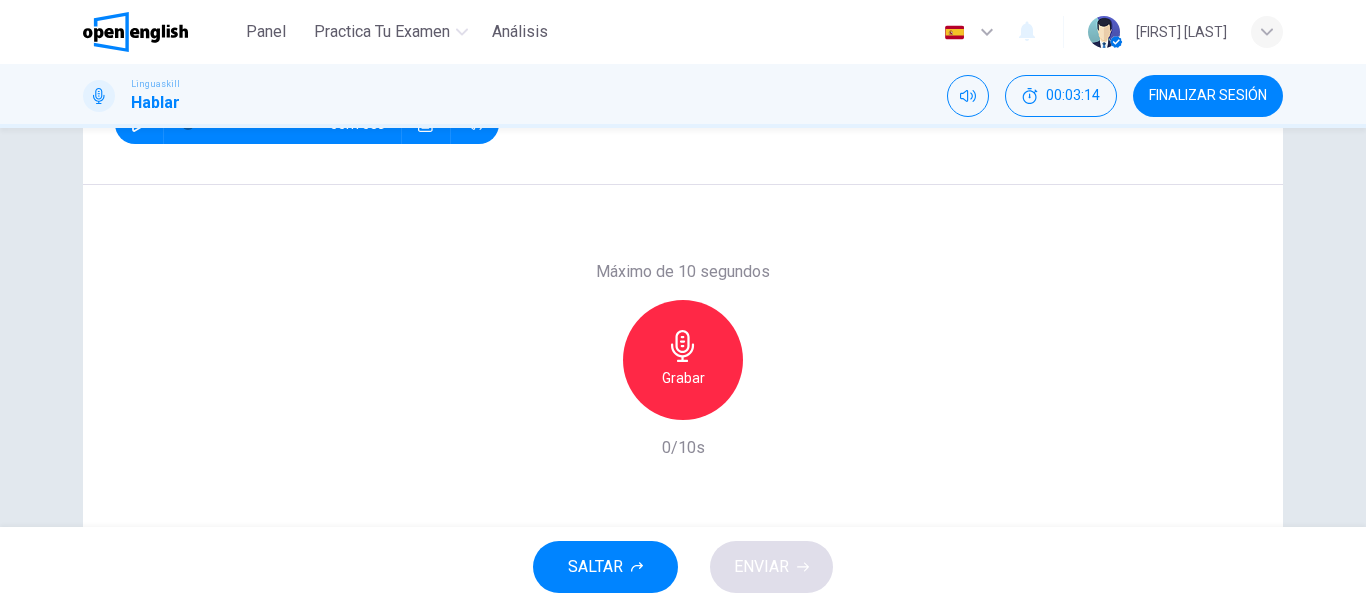 scroll, scrollTop: 376, scrollLeft: 0, axis: vertical 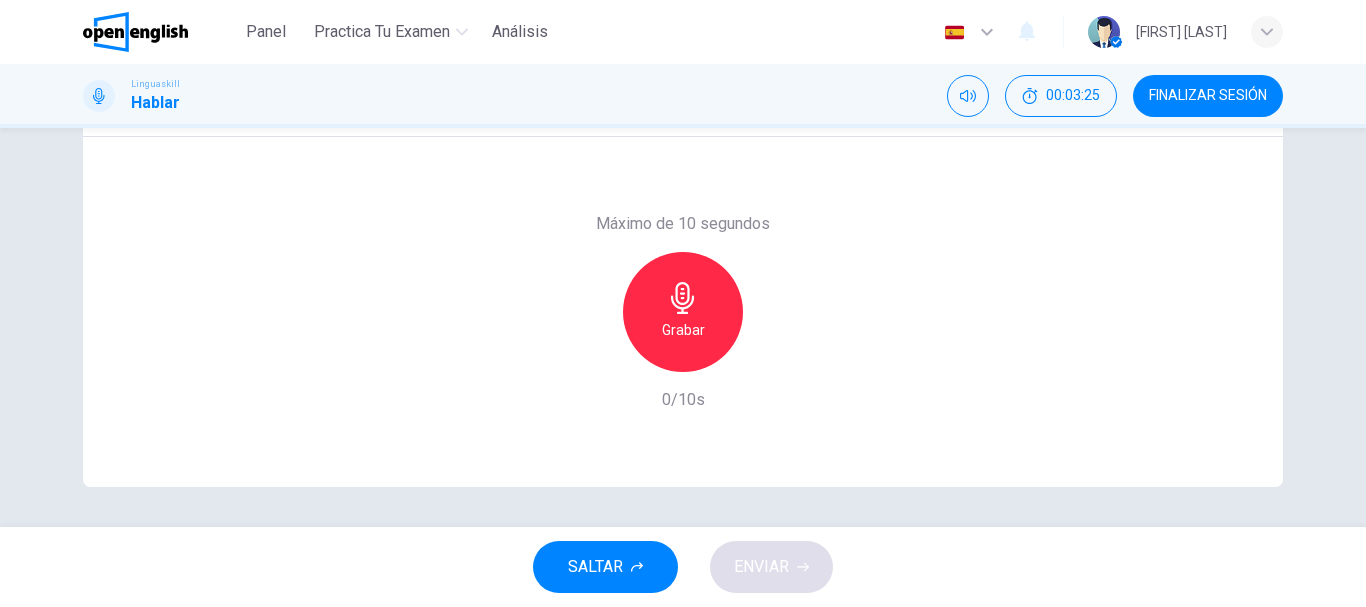 click on "Grabar" at bounding box center (683, 330) 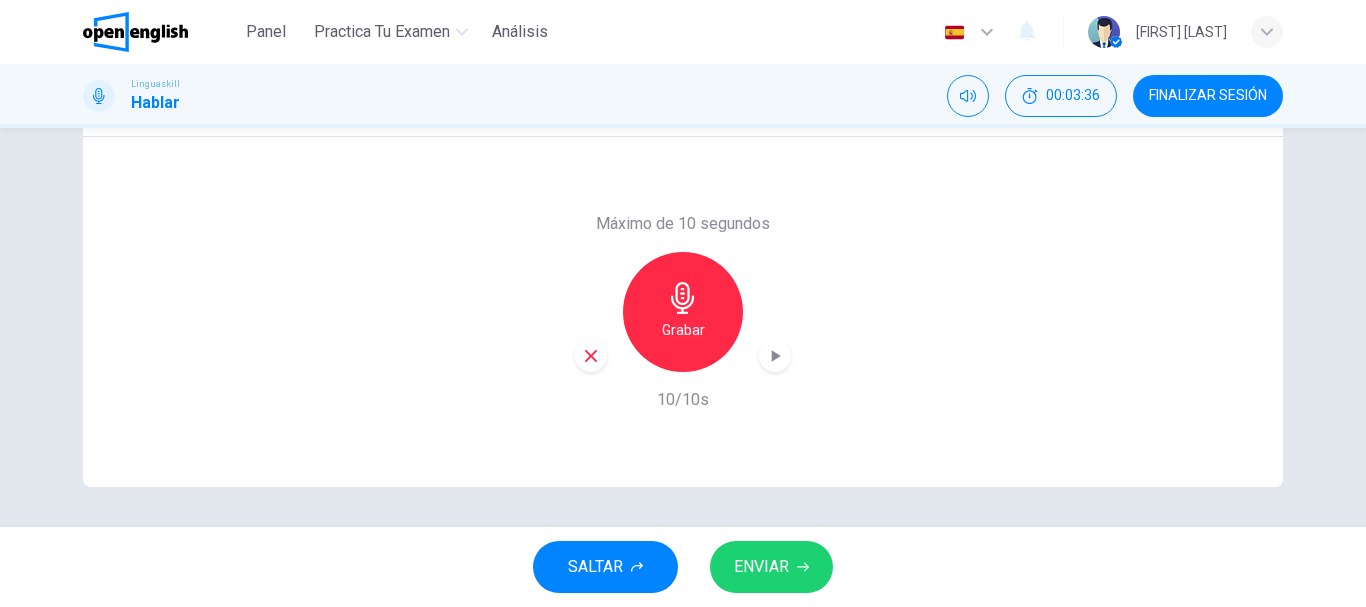 click on "Grabar" at bounding box center [683, 330] 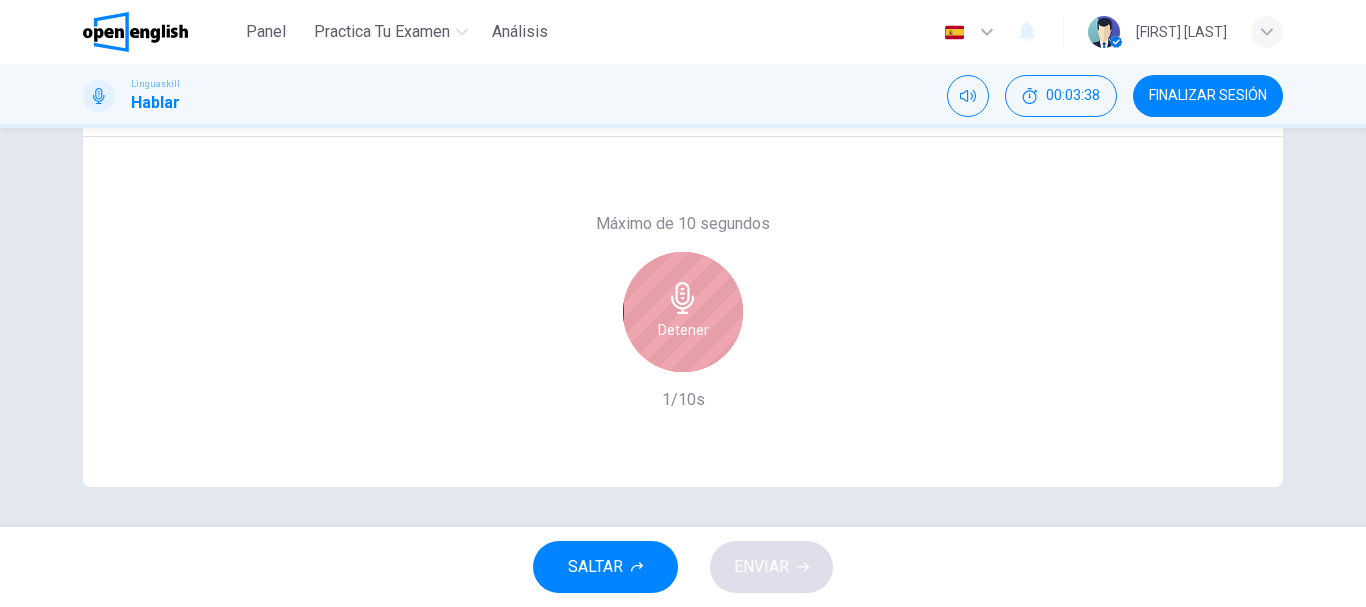 click on "Detener" at bounding box center [683, 330] 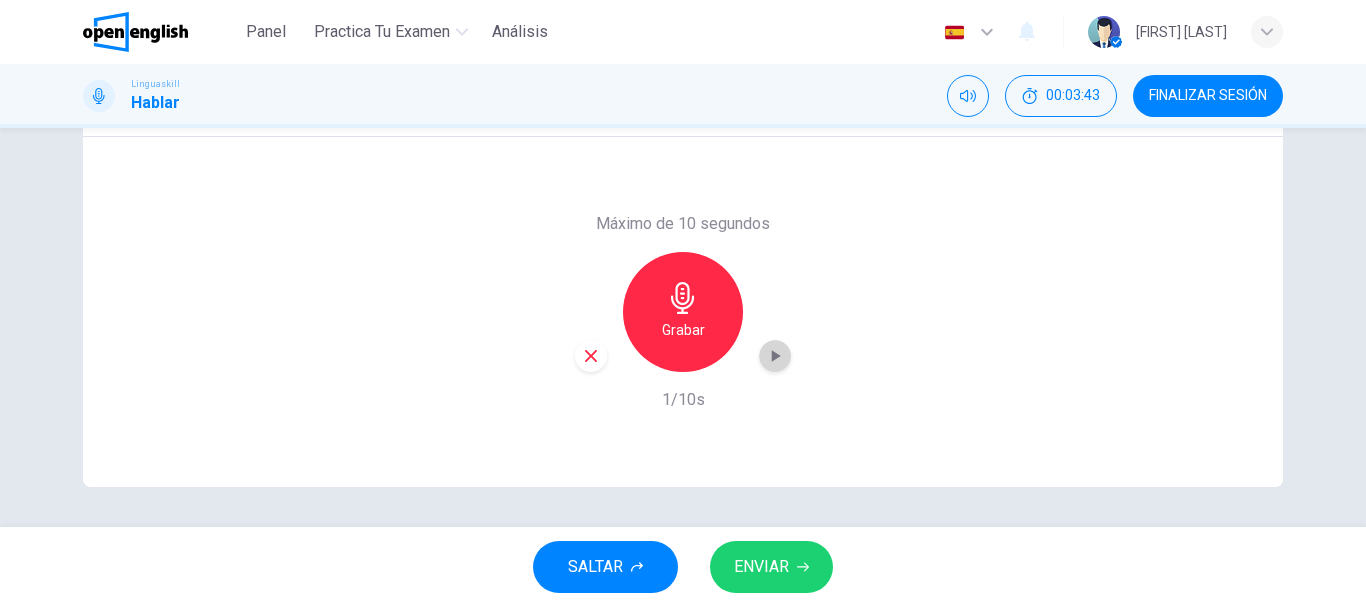 click 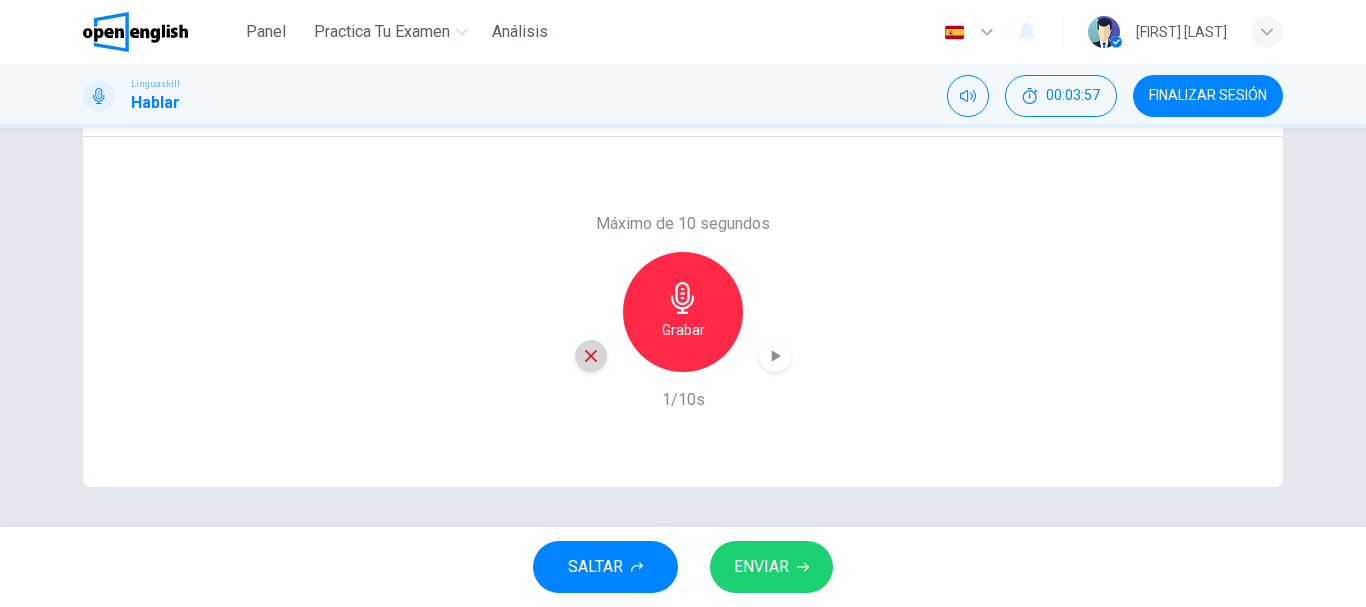 click 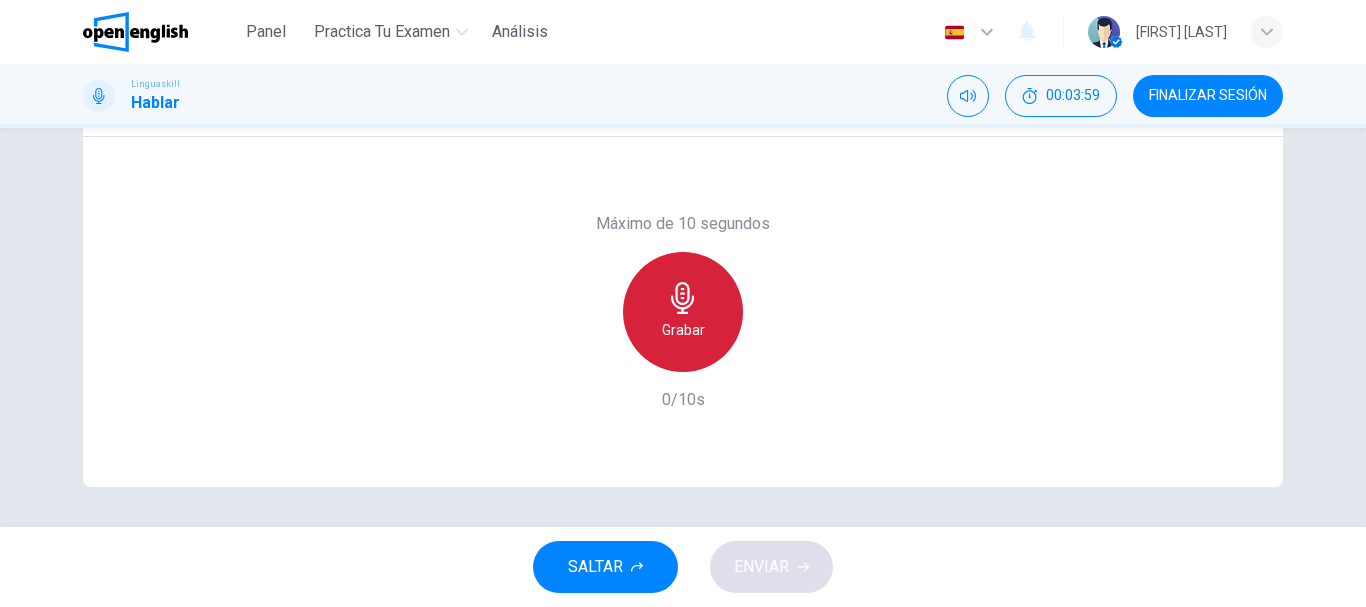 click on "Grabar" at bounding box center [683, 330] 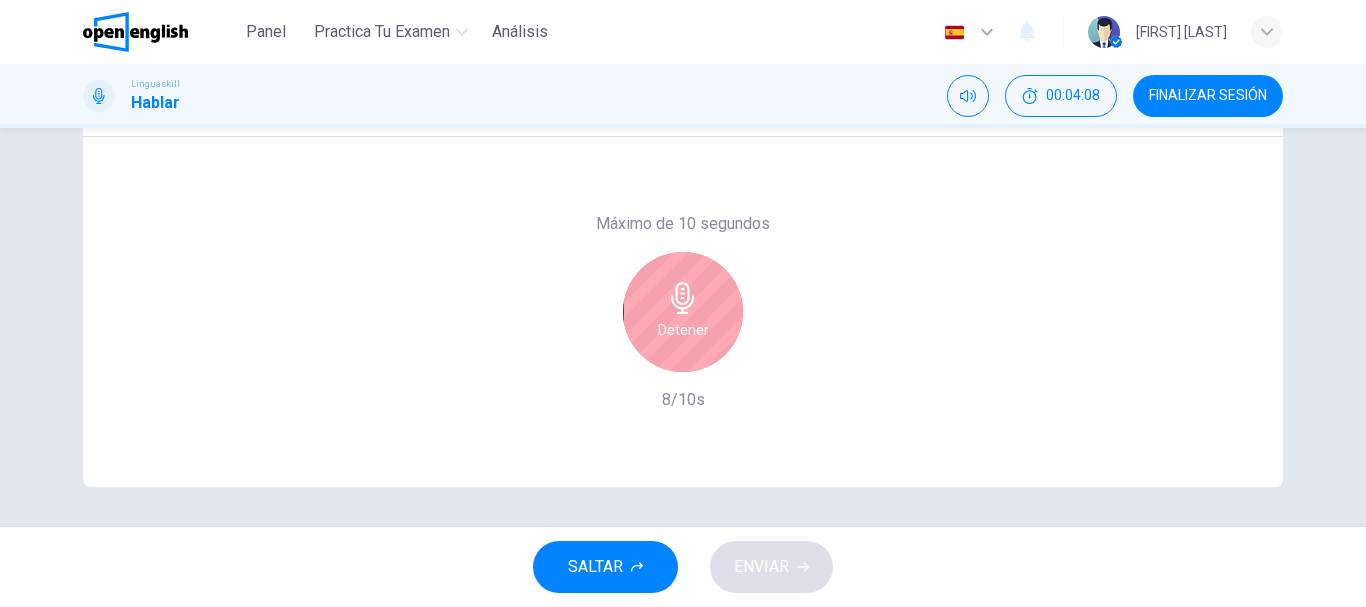click on "Detener" at bounding box center (683, 330) 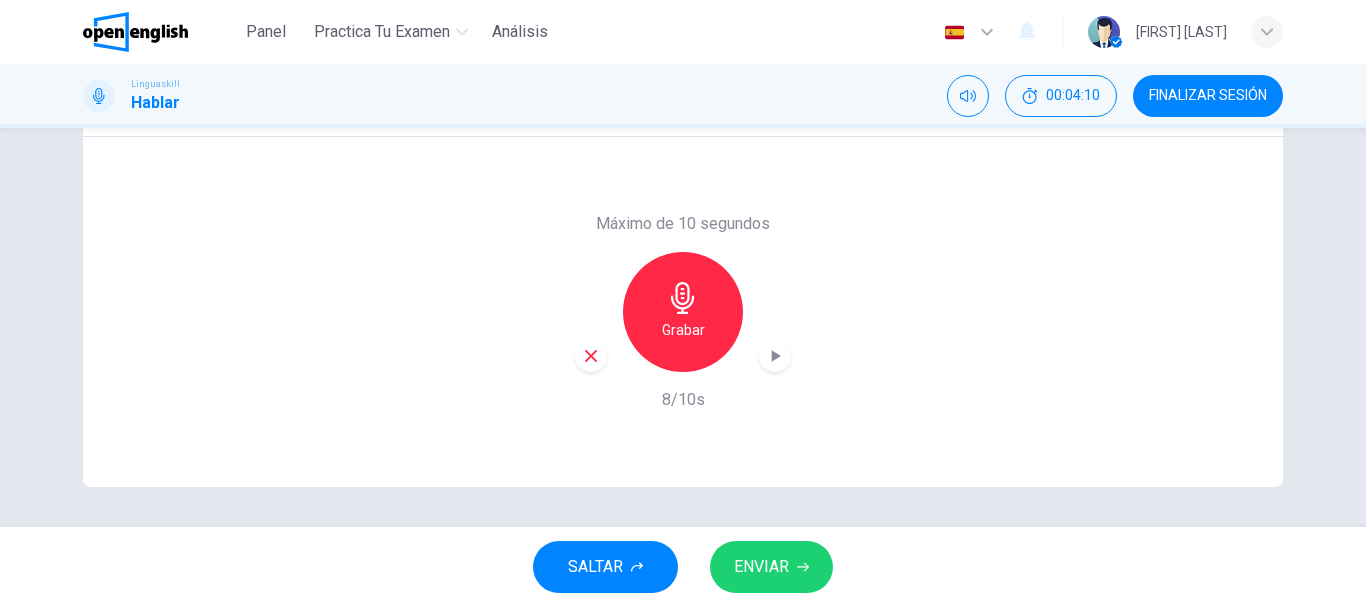 click 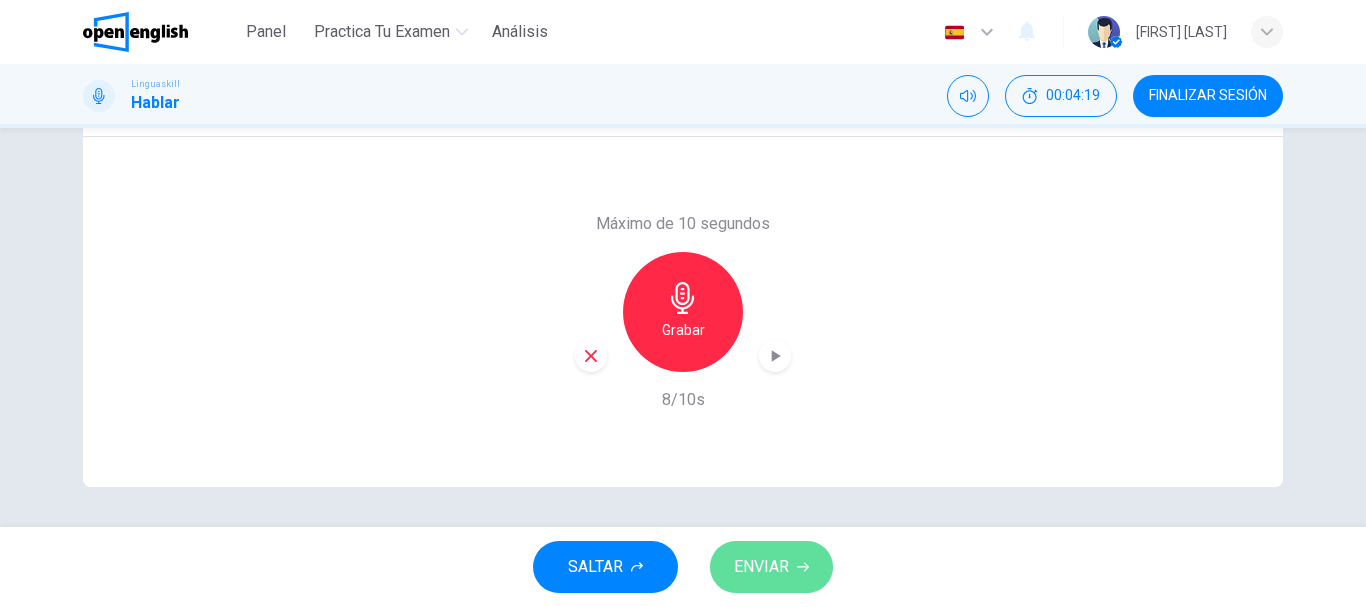 click on "ENVIAR" at bounding box center [761, 567] 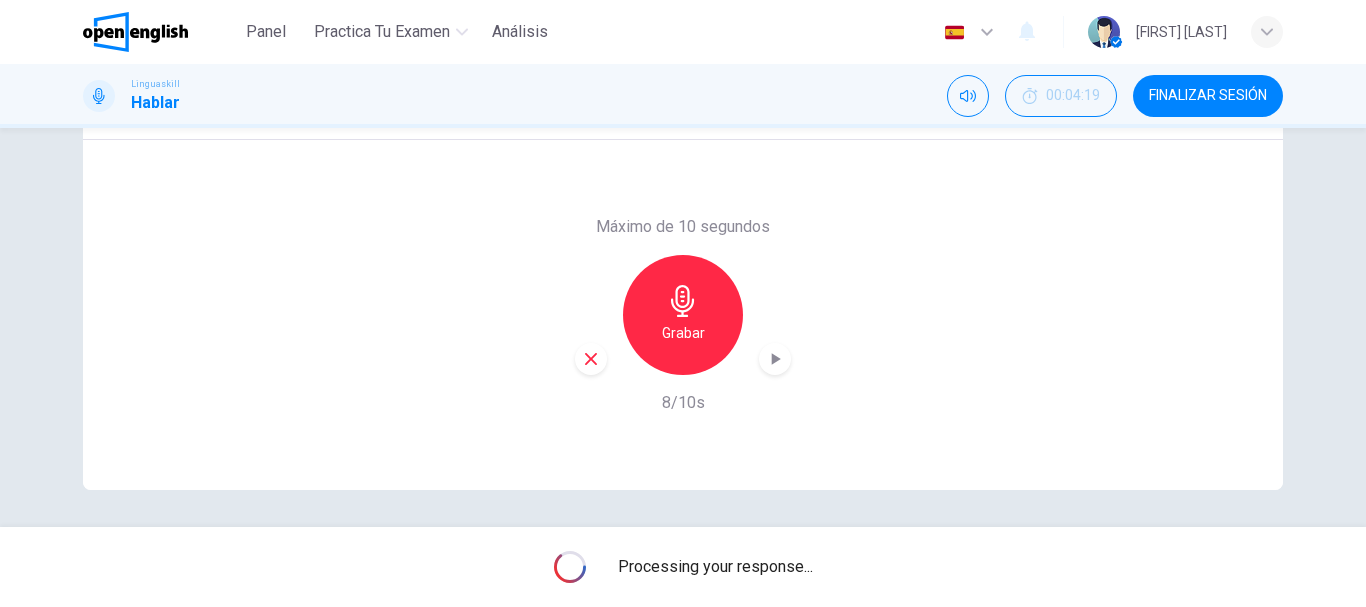 scroll, scrollTop: 376, scrollLeft: 0, axis: vertical 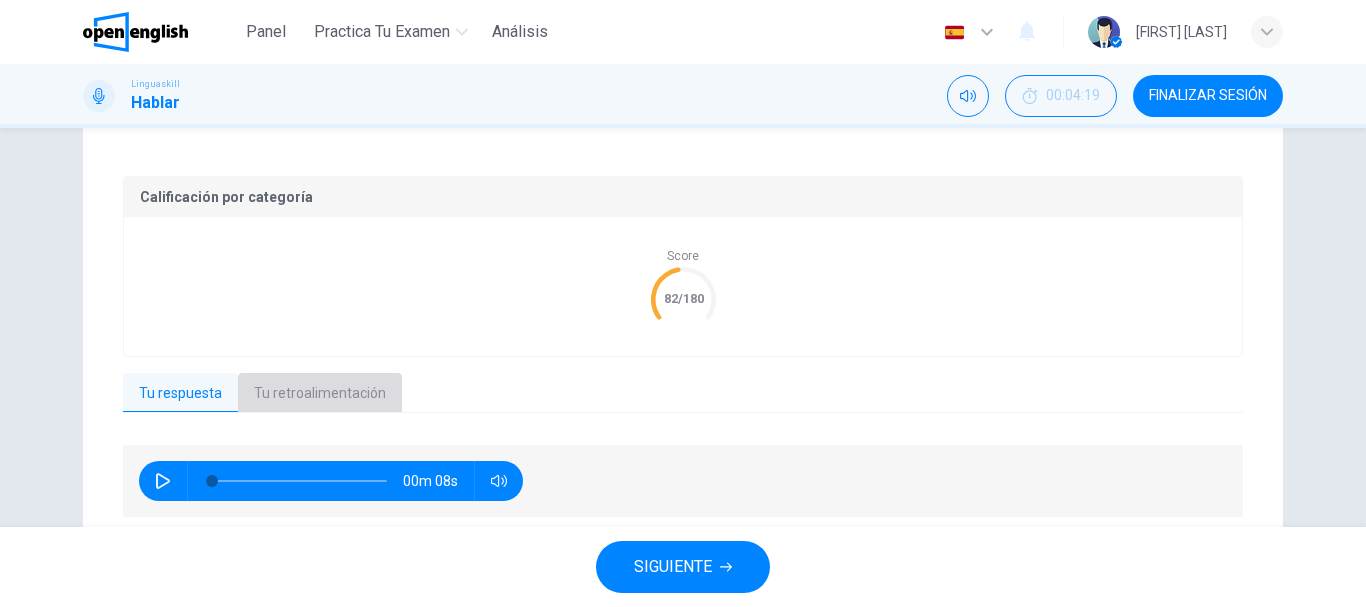 click on "Tu retroalimentación" at bounding box center (320, 394) 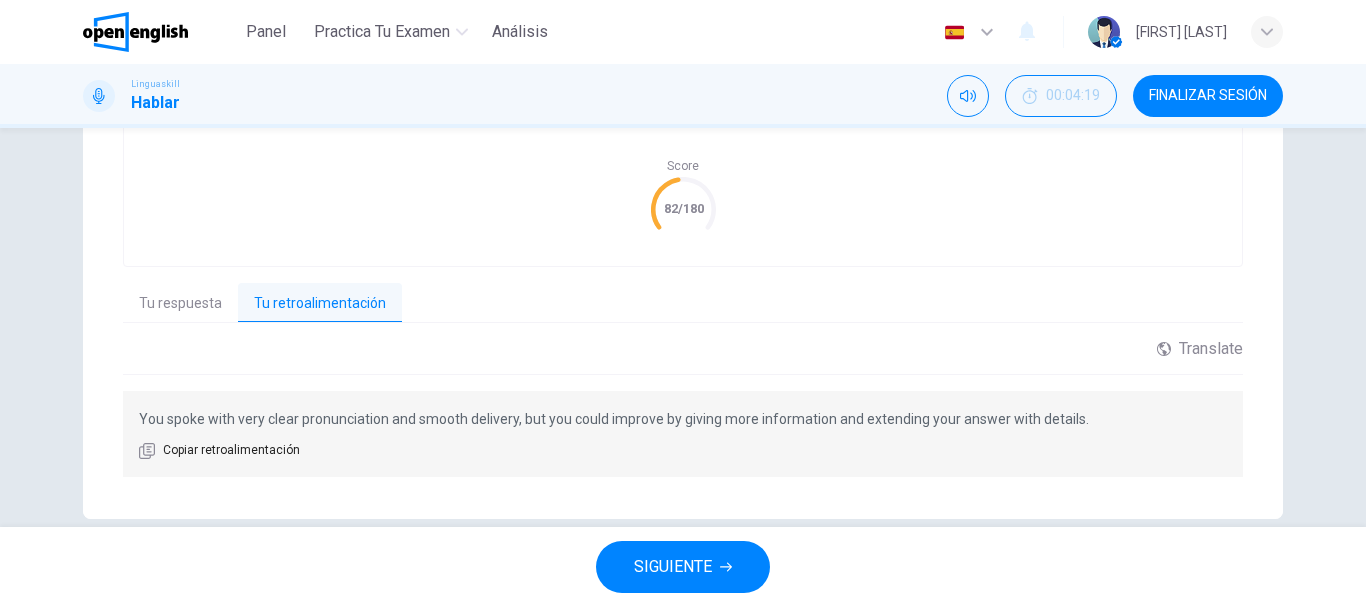scroll, scrollTop: 498, scrollLeft: 0, axis: vertical 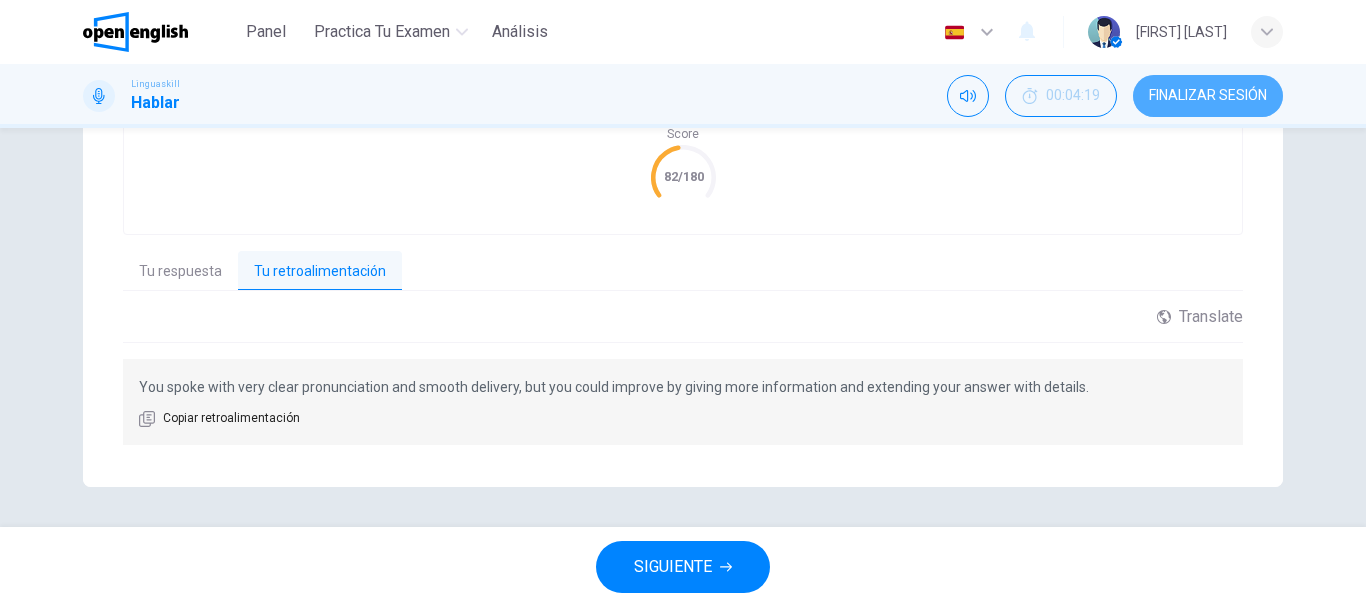 click on "FINALIZAR SESIÓN" at bounding box center (1208, 96) 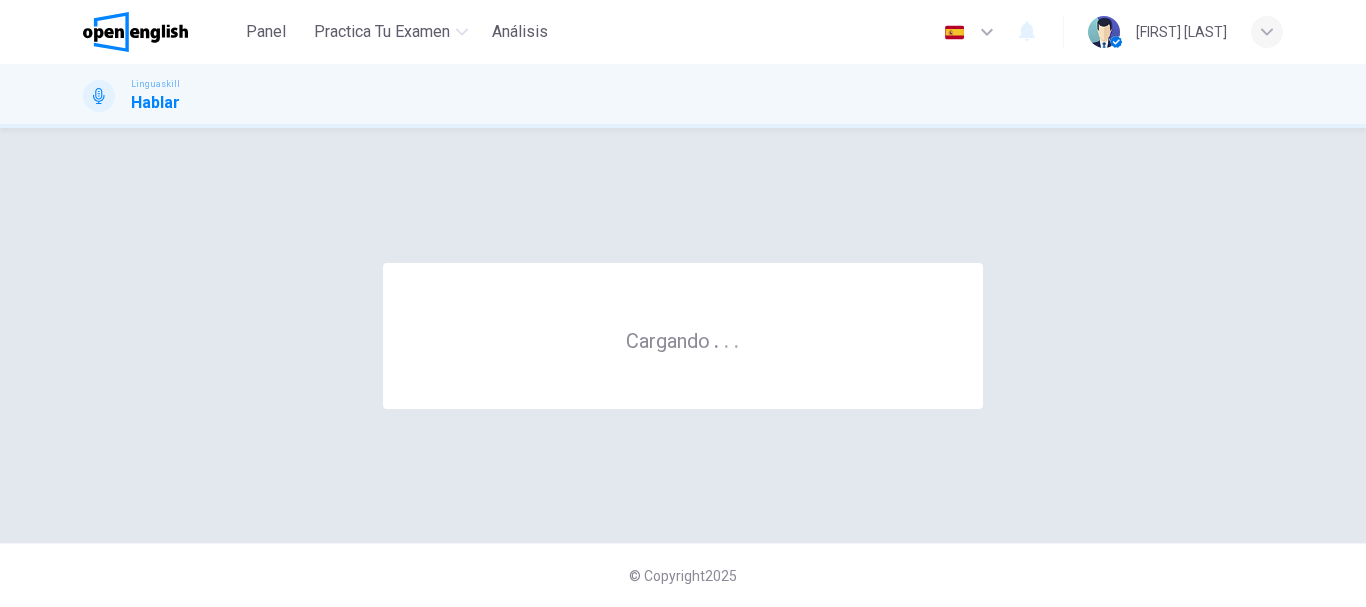 scroll, scrollTop: 0, scrollLeft: 0, axis: both 